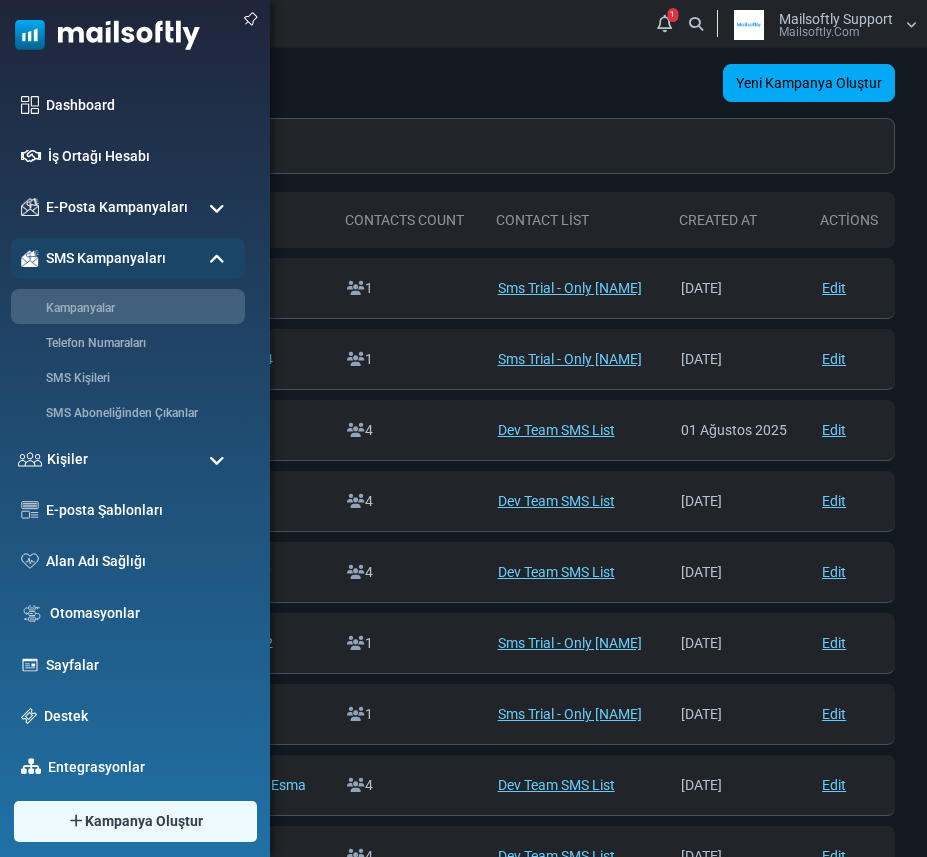 scroll, scrollTop: 0, scrollLeft: 0, axis: both 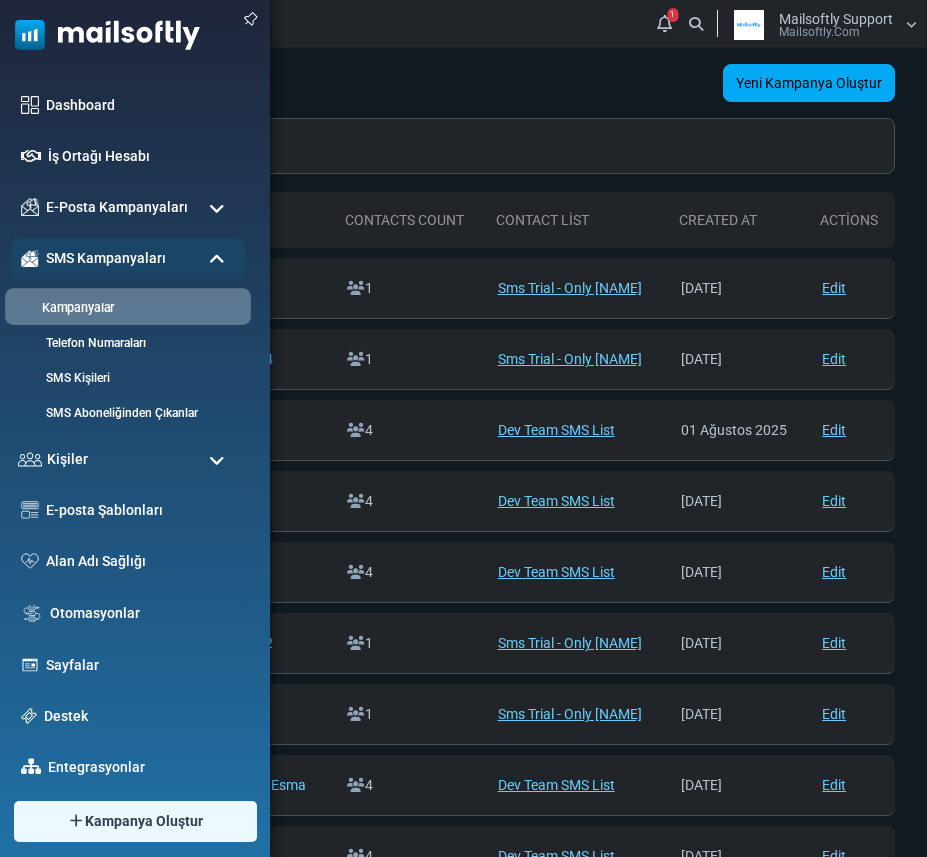 click on "Kampanyalar" at bounding box center [125, 308] 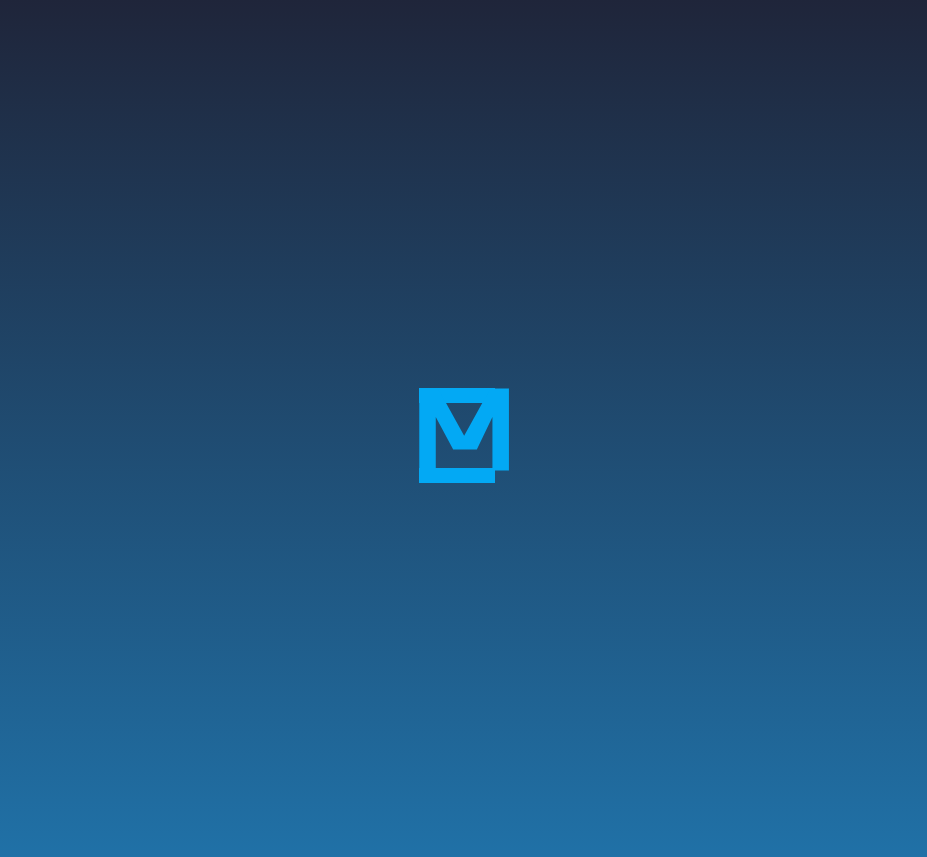 scroll, scrollTop: 0, scrollLeft: 0, axis: both 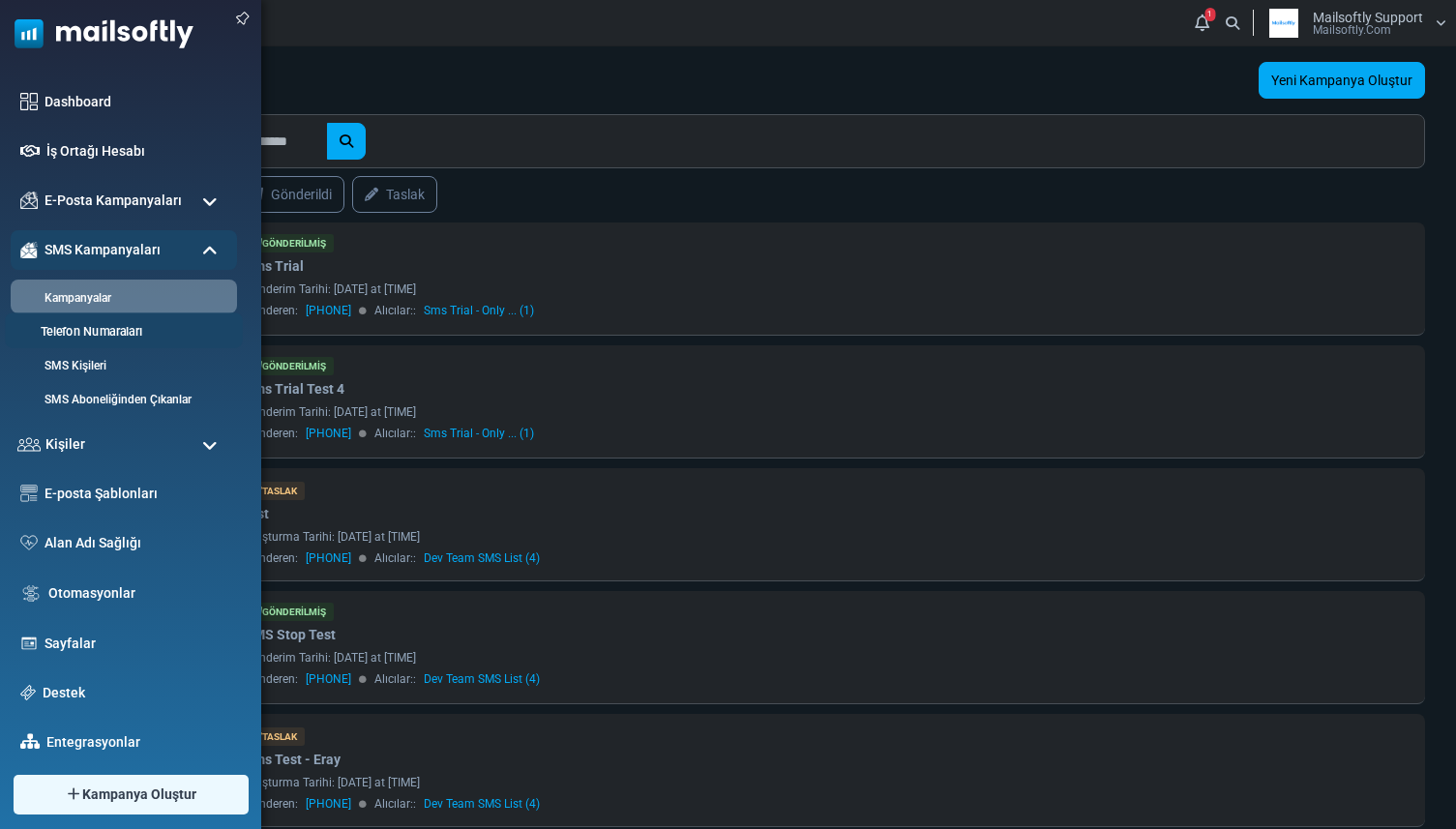 click on "Telefon Numaraları" at bounding box center (121, 332) 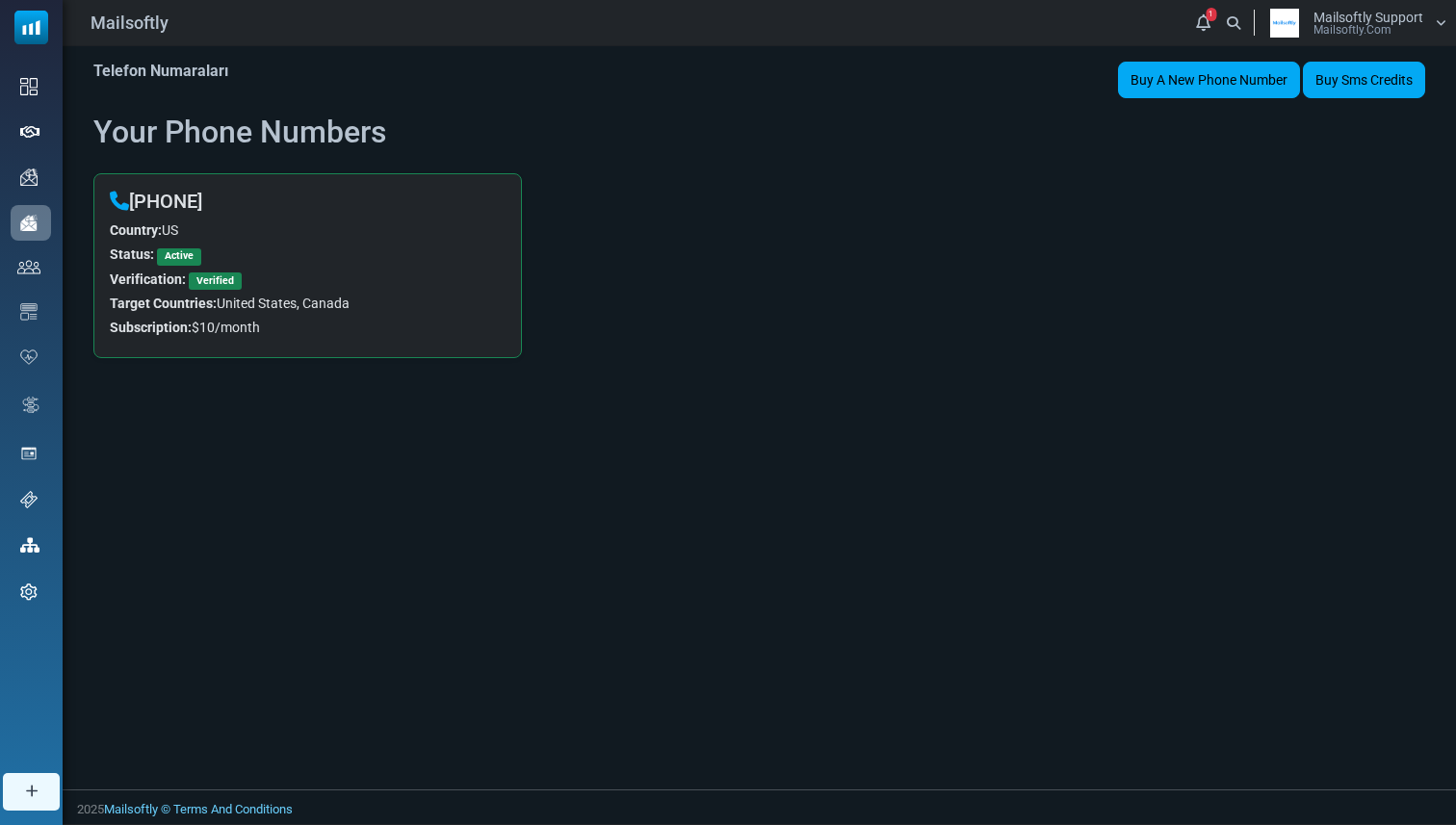 scroll, scrollTop: 0, scrollLeft: 0, axis: both 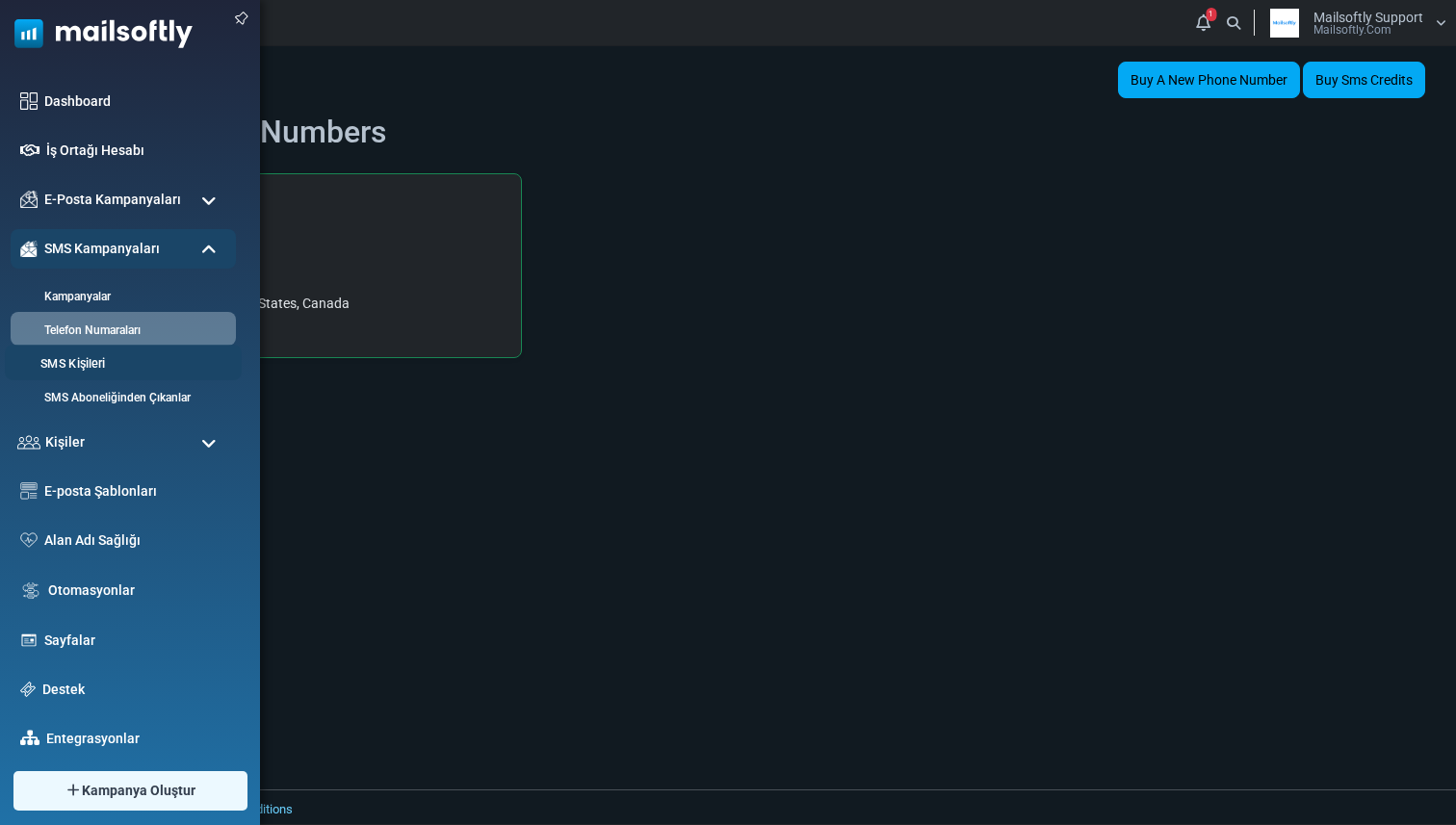click on "SMS Kişileri" at bounding box center [120, 364] 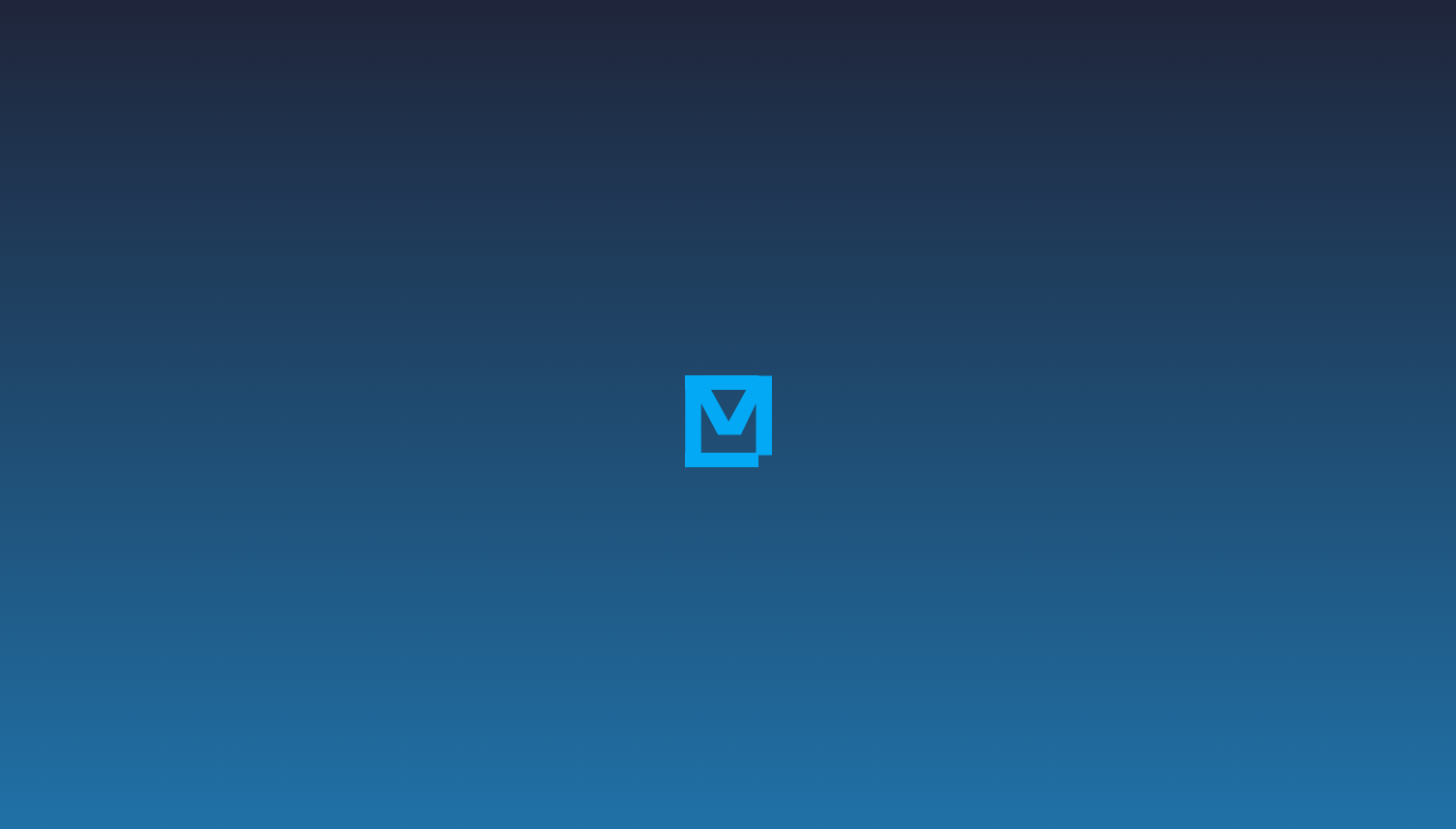 scroll, scrollTop: 0, scrollLeft: 0, axis: both 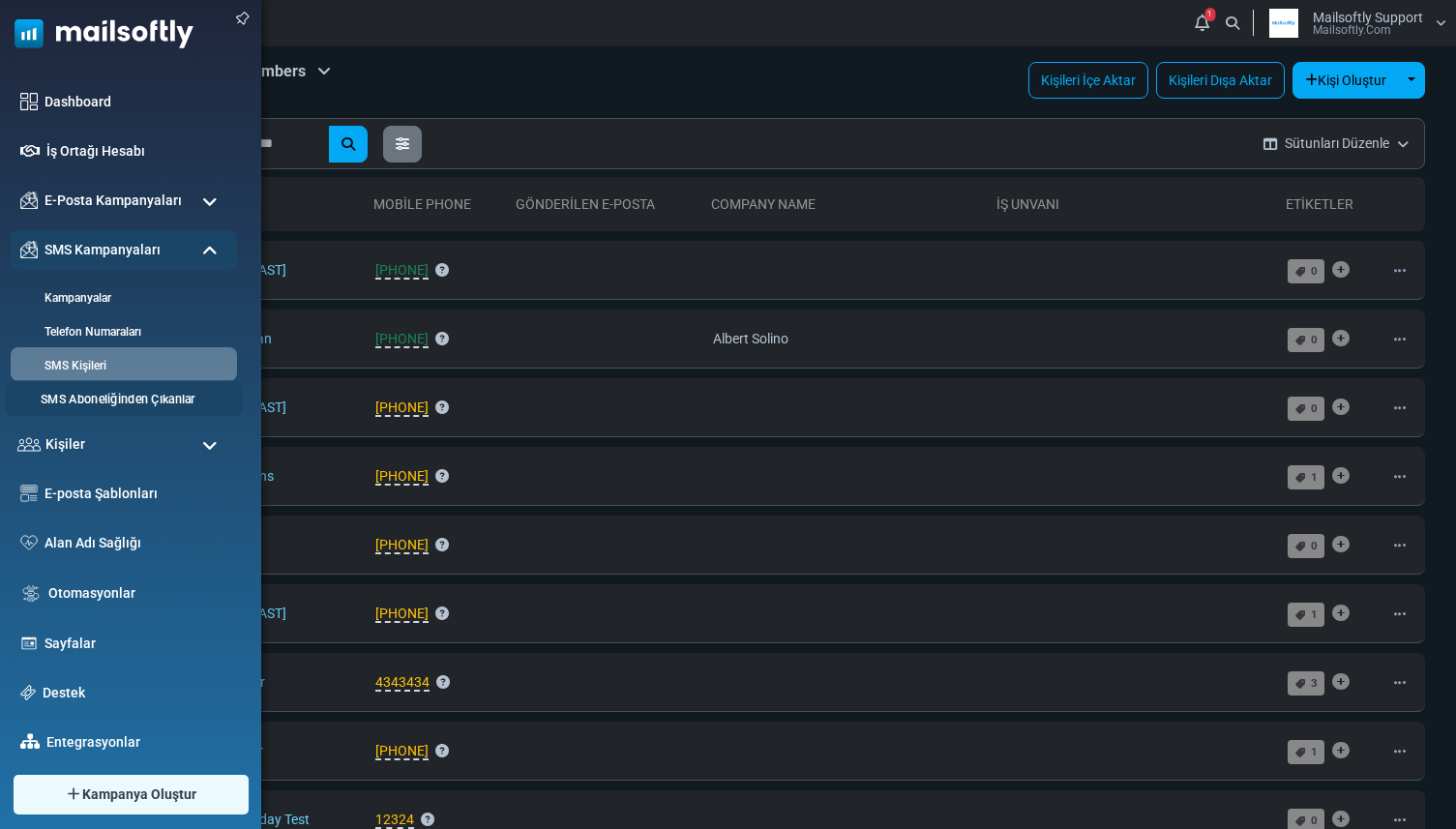 click on "SMS Aboneliğinden Çıkanlar" at bounding box center (121, 400) 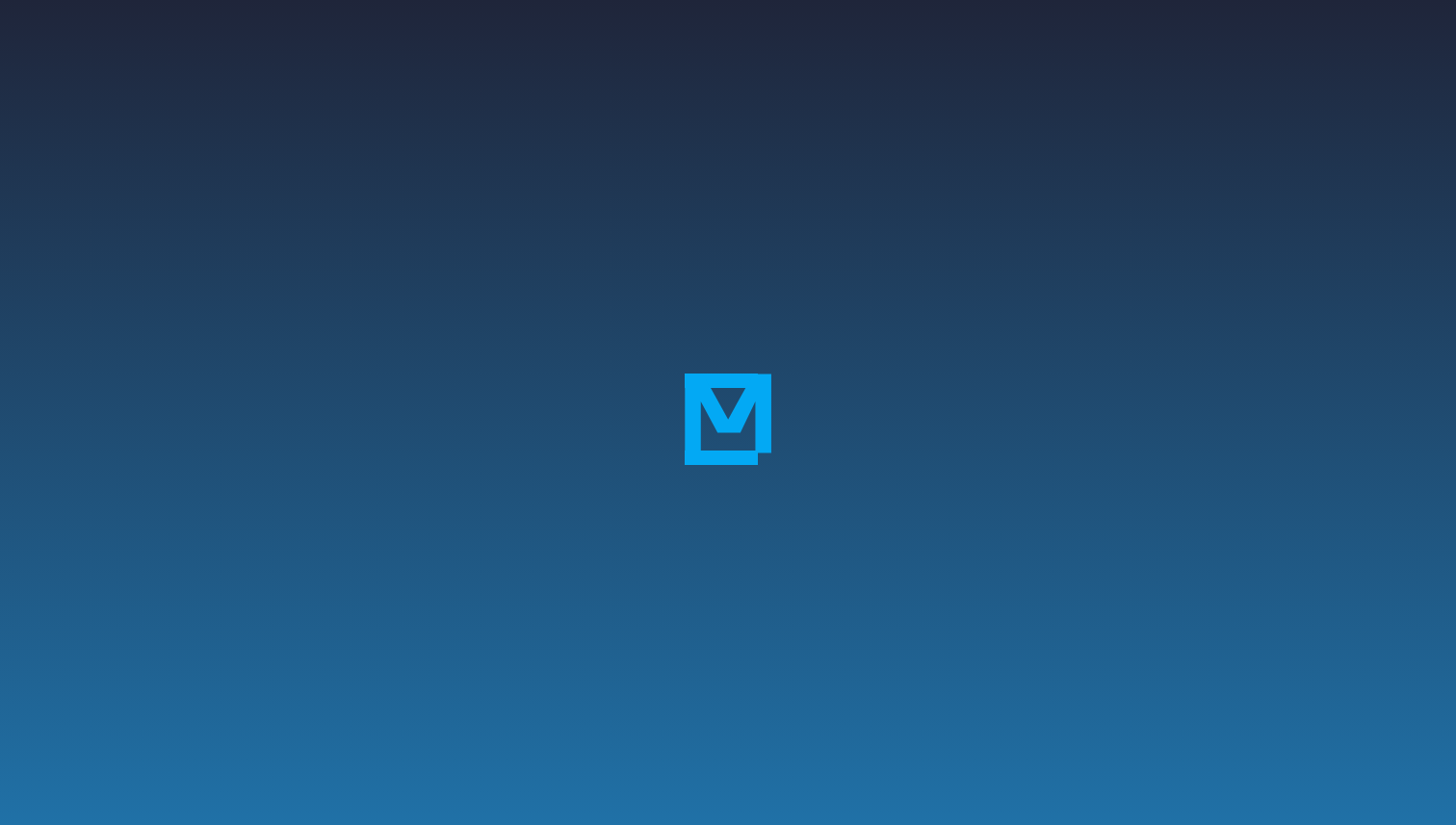 scroll, scrollTop: 0, scrollLeft: 0, axis: both 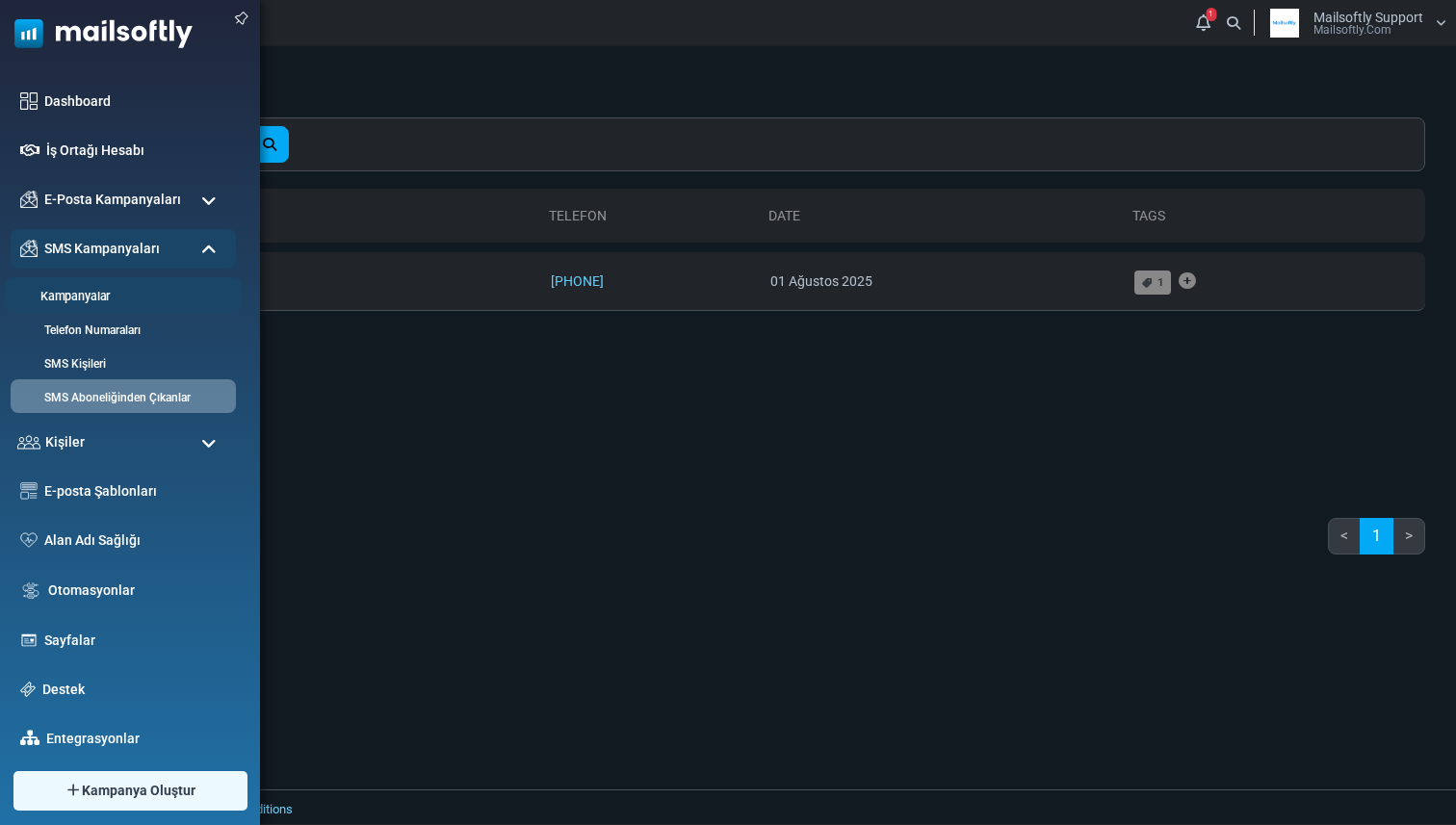 click on "Kampanyalar" at bounding box center (120, 296) 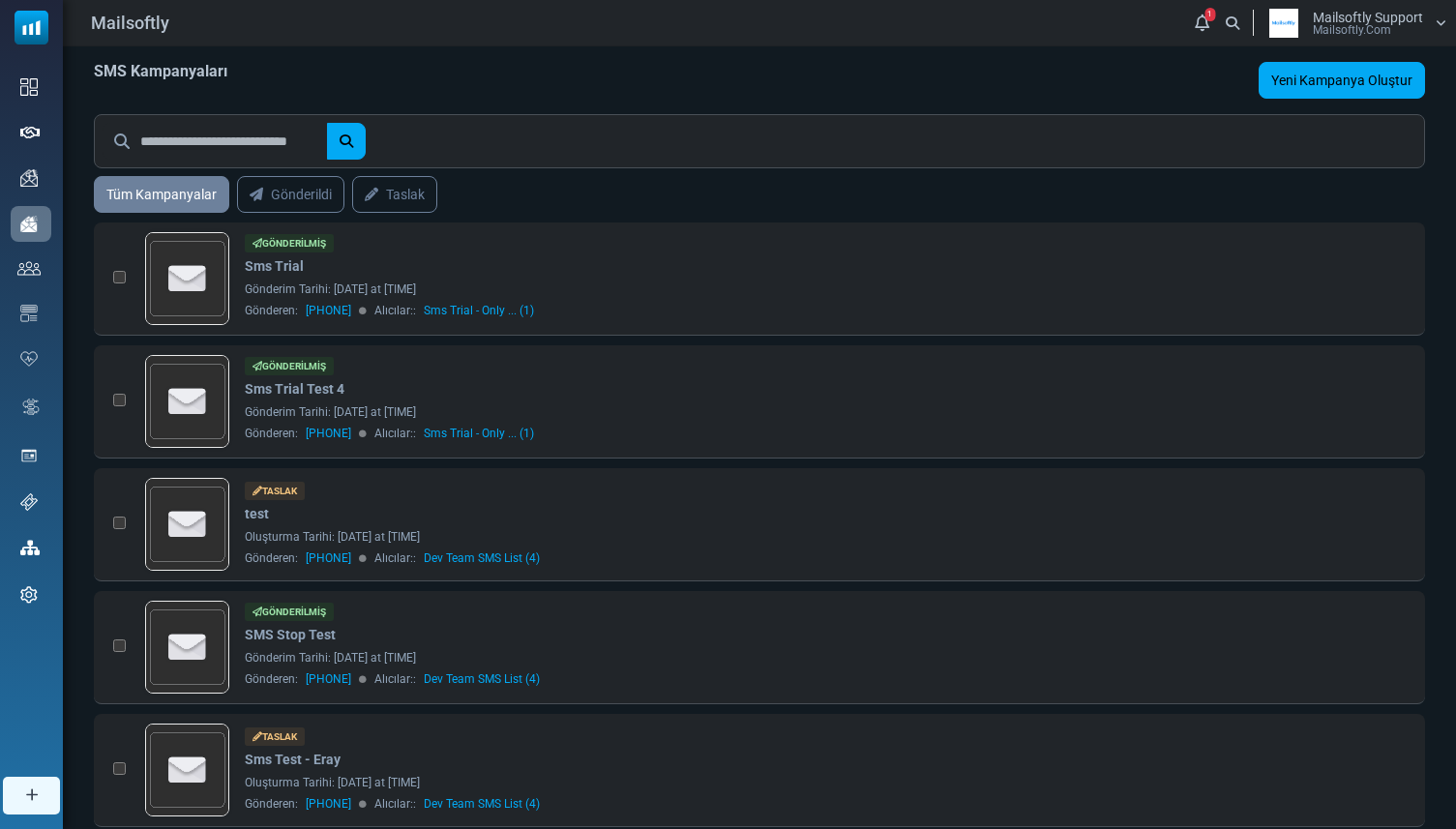 scroll, scrollTop: 0, scrollLeft: 0, axis: both 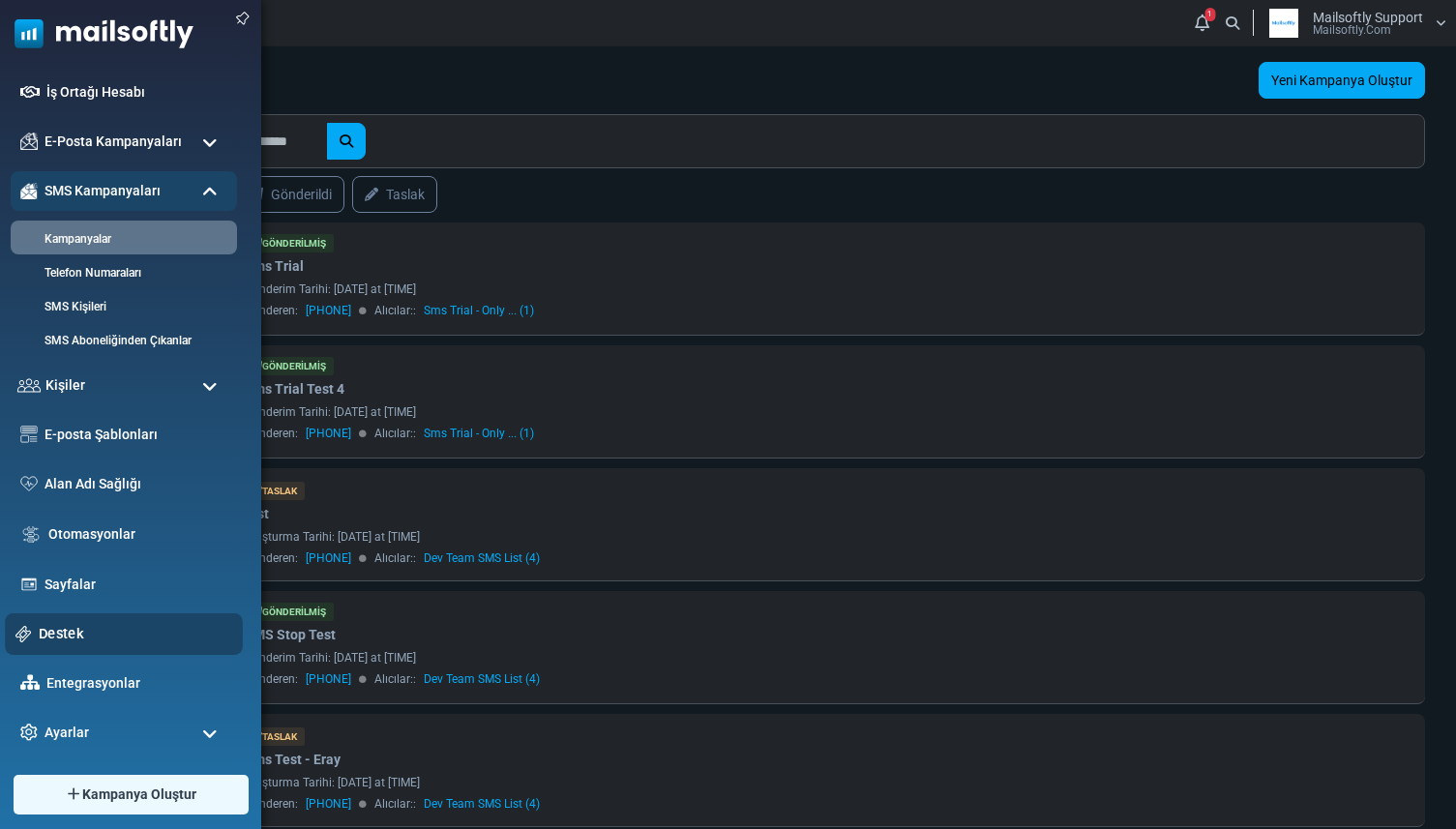 click on "Destek" at bounding box center (135, 634) 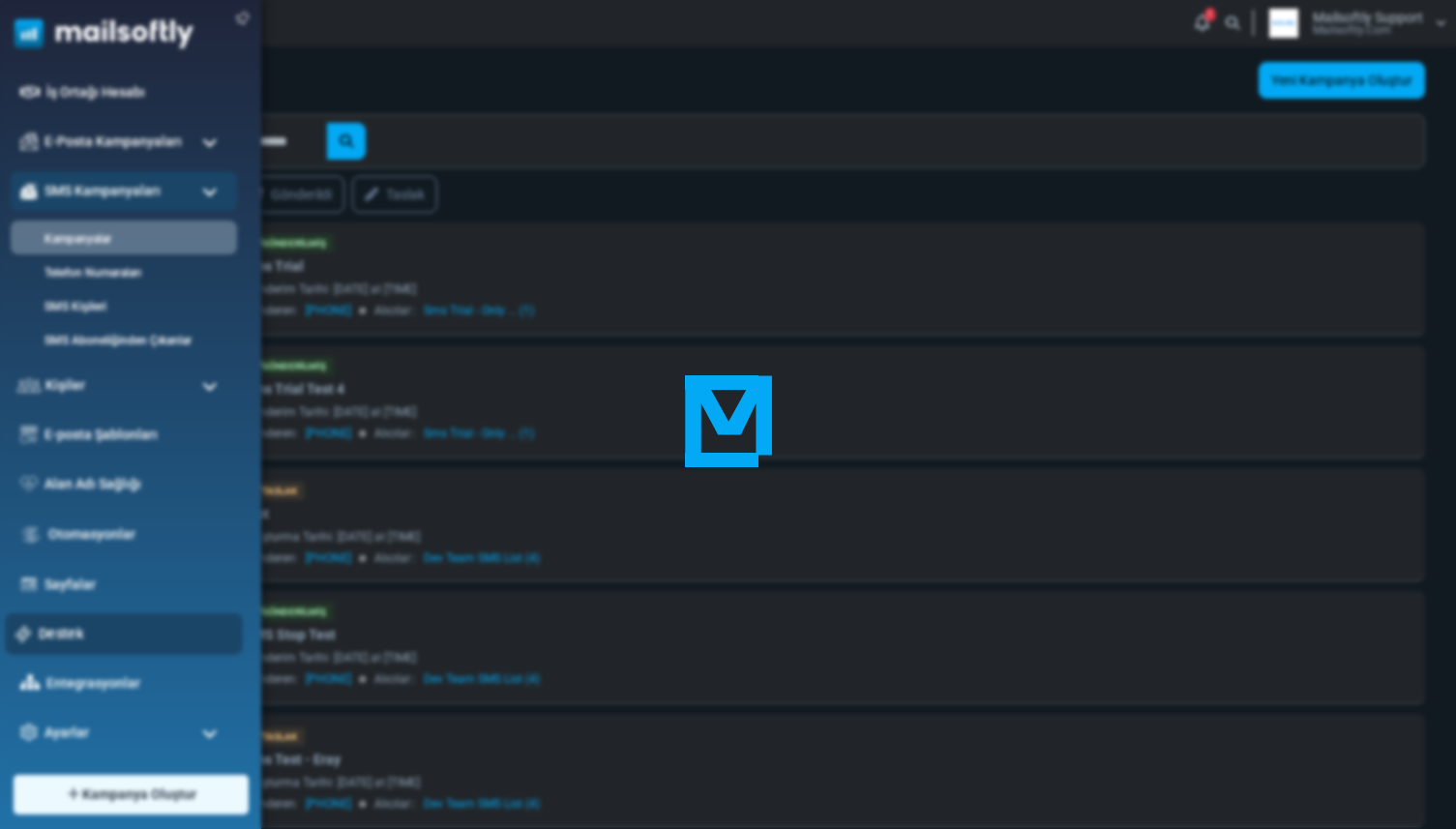 scroll, scrollTop: 0, scrollLeft: 0, axis: both 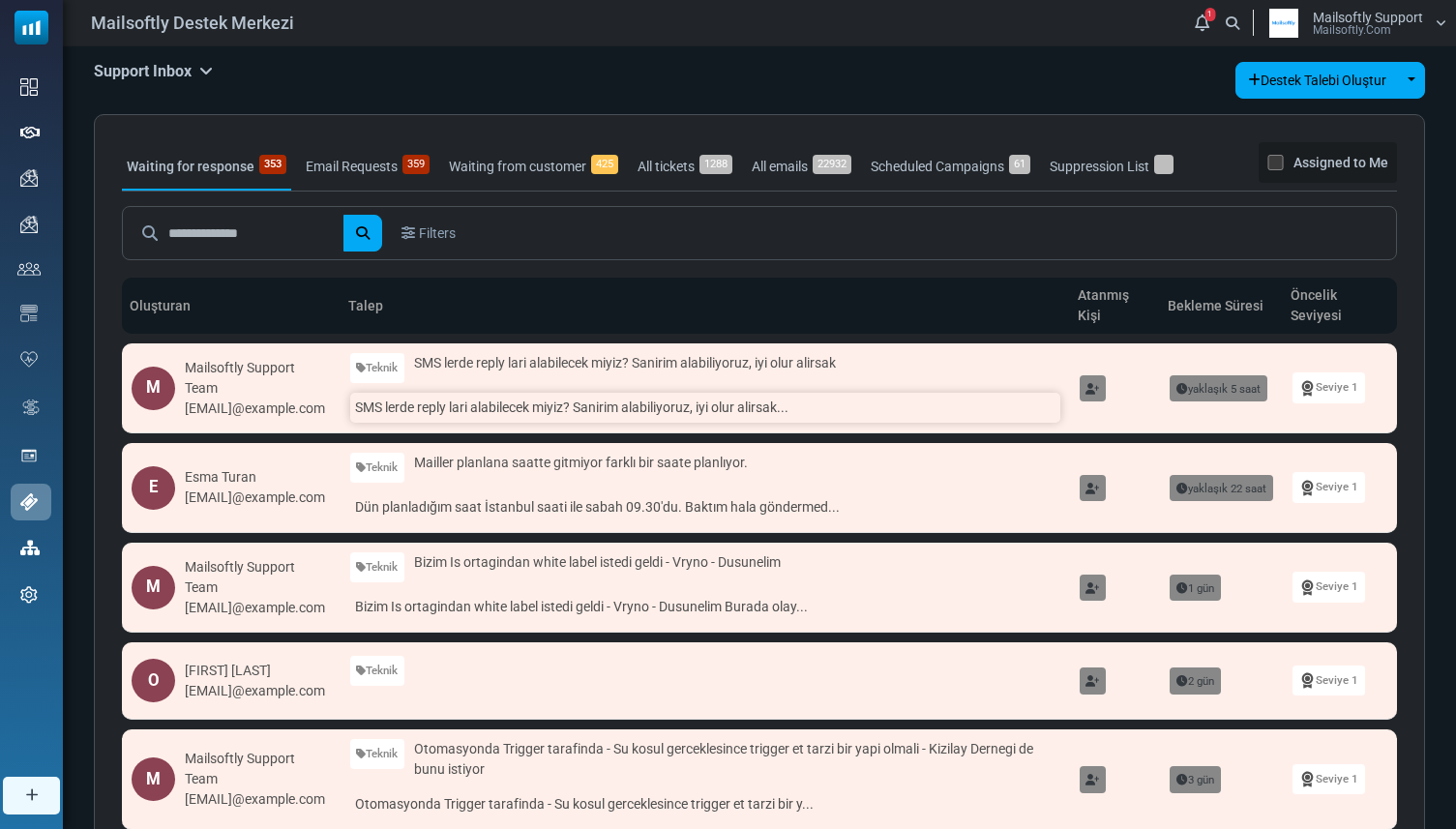 click on "SMS lerde reply lari alabilecek miyiz? Sanirim alabiliyoruz, iyi olur alirsak..." at bounding box center (705, 407) 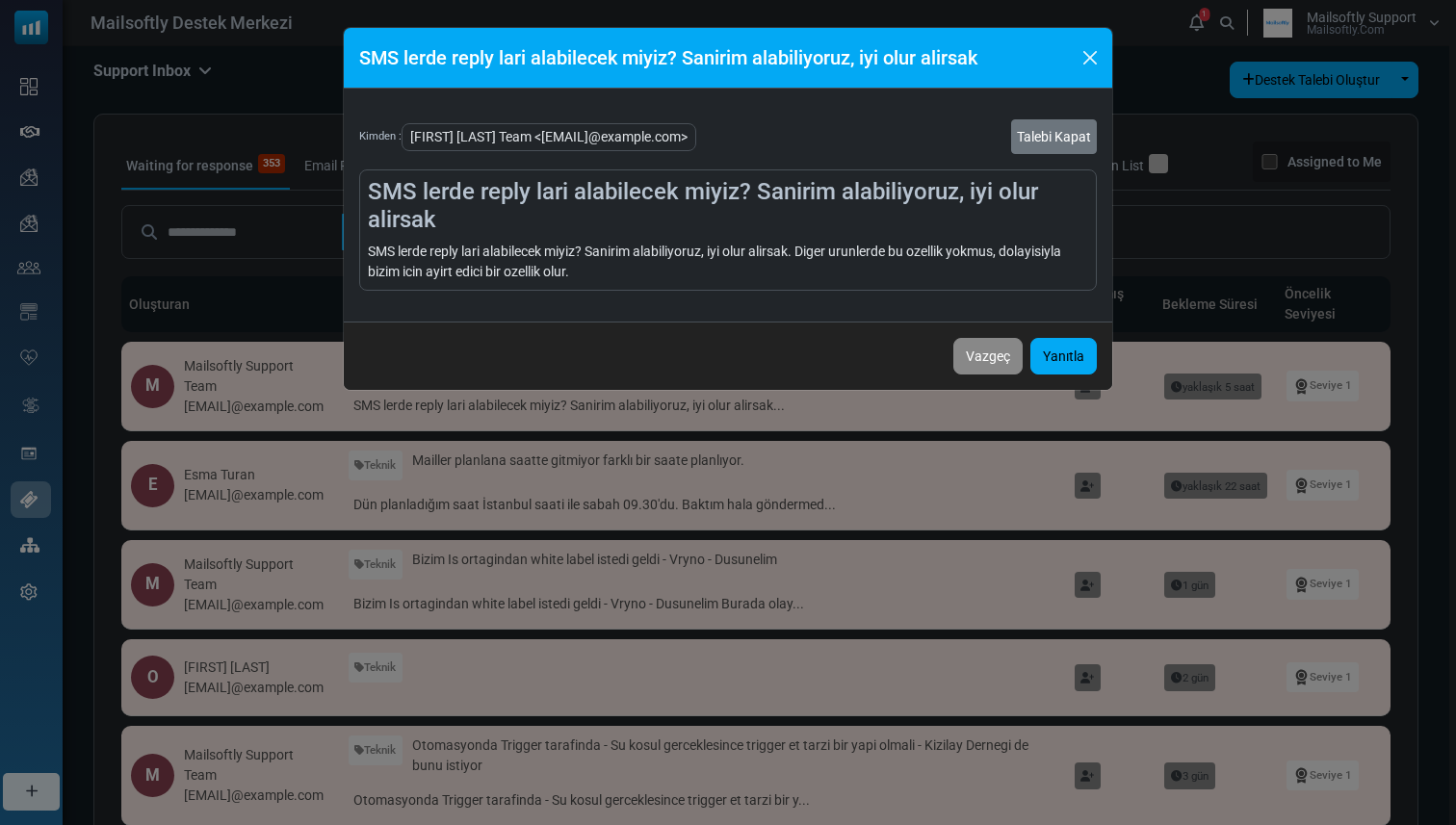 click on "SMS lerde reply lari alabilecek miyiz? Sanirim alabiliyoruz, iyi olur alirsak
Kimden  :
Mailsoftly Support Team <alkan@mailsoftly.com>
Talebi Kapat
SMS lerde reply lari alabilecek miyiz? Sanirim alabiliyoruz, iyi olur alirsak
SMS lerde reply lari alabilecek miyiz? Sanirim alabiliyoruz, iyi olur alirsak. Diger urunlerde bu ozellik yokmus, dolayisiyla bizim icin ayirt edici bir ozellik olur.
Vazgeç
Yanıtla" at bounding box center [728, 412] 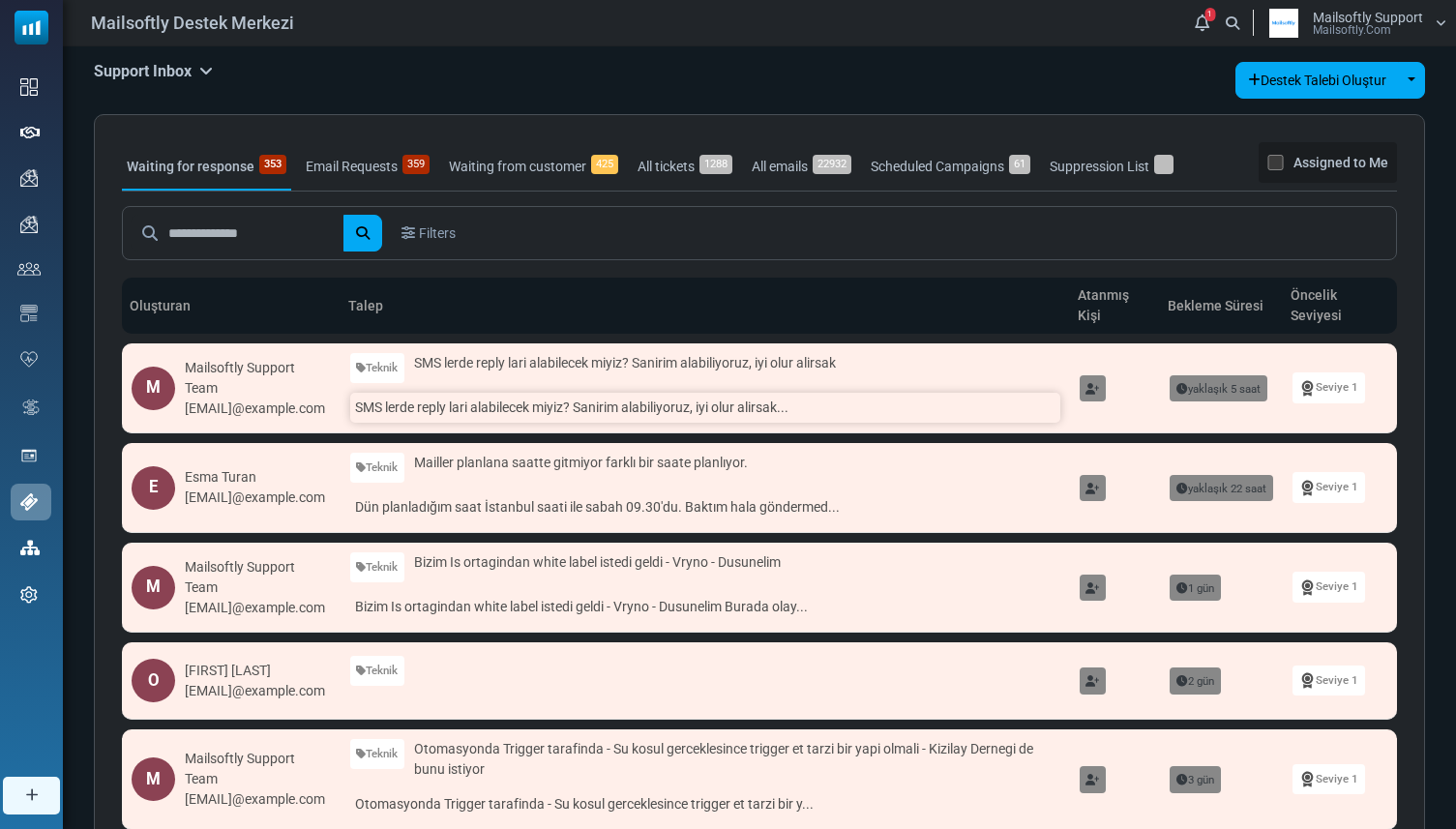 click on "SMS lerde reply lari alabilecek miyiz? Sanirim alabiliyoruz, iyi olur alirsak..." at bounding box center (705, 407) 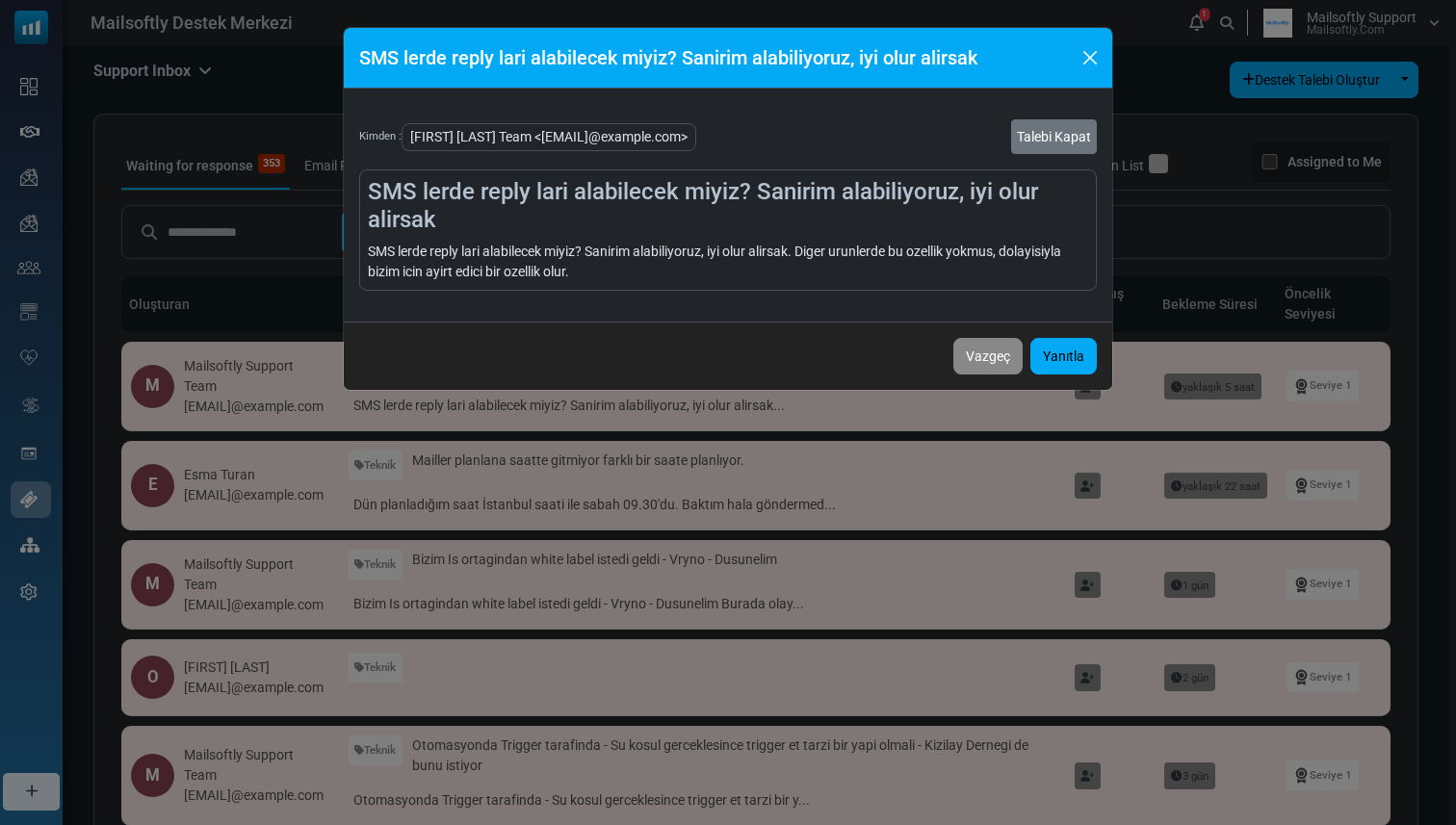 click on "SMS lerde reply lari alabilecek miyiz? Sanirim alabiliyoruz, iyi olur alirsak
Kimden  :
Mailsoftly Support Team <alkan@mailsoftly.com>
Talebi Kapat
SMS lerde reply lari alabilecek miyiz? Sanirim alabiliyoruz, iyi olur alirsak
SMS lerde reply lari alabilecek miyiz? Sanirim alabiliyoruz, iyi olur alirsak. Diger urunlerde bu ozellik yokmus, dolayisiyla bizim icin ayirt edici bir ozellik olur.
Vazgeç
Yanıtla" at bounding box center [728, 412] 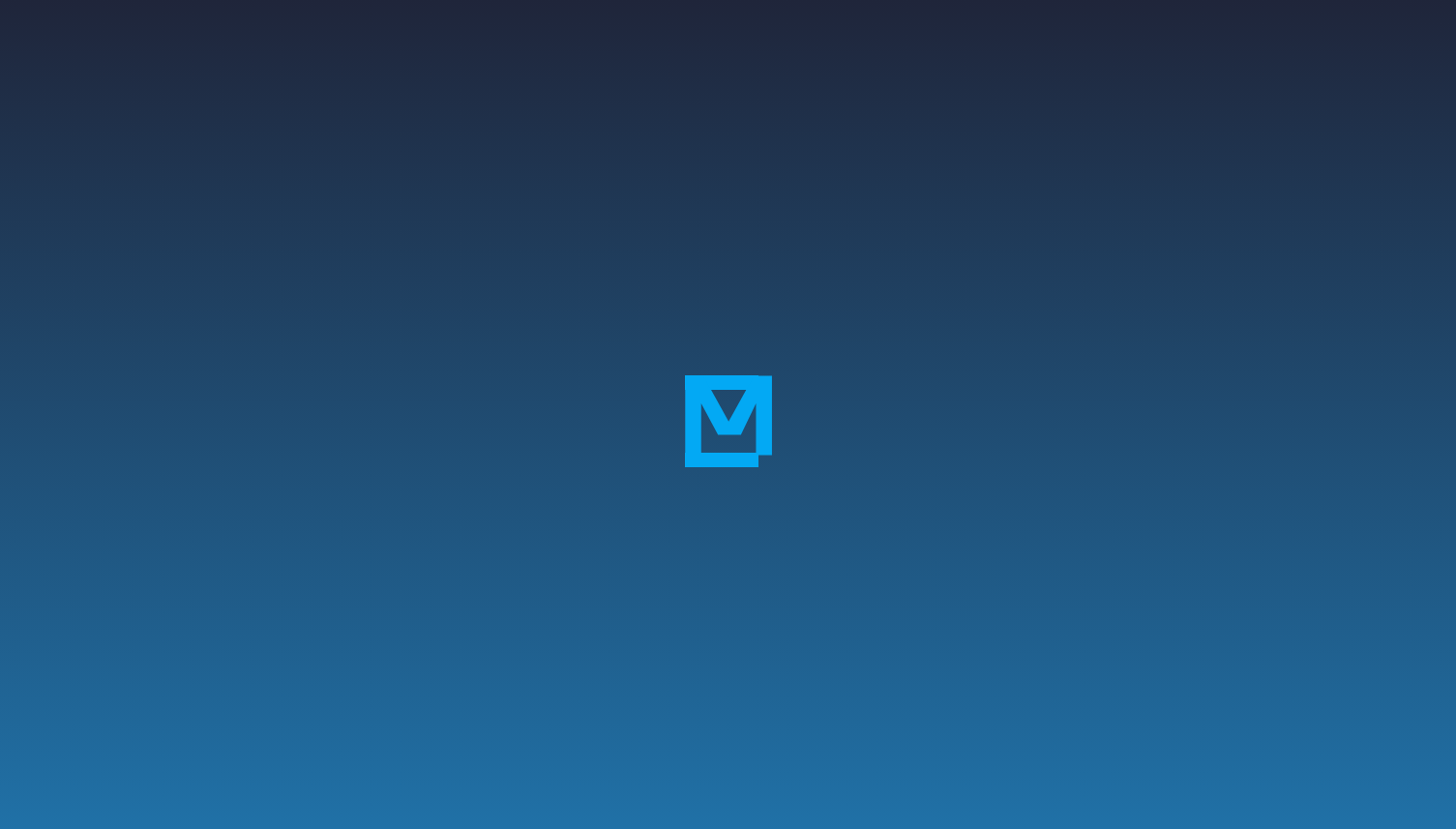 scroll, scrollTop: 0, scrollLeft: 0, axis: both 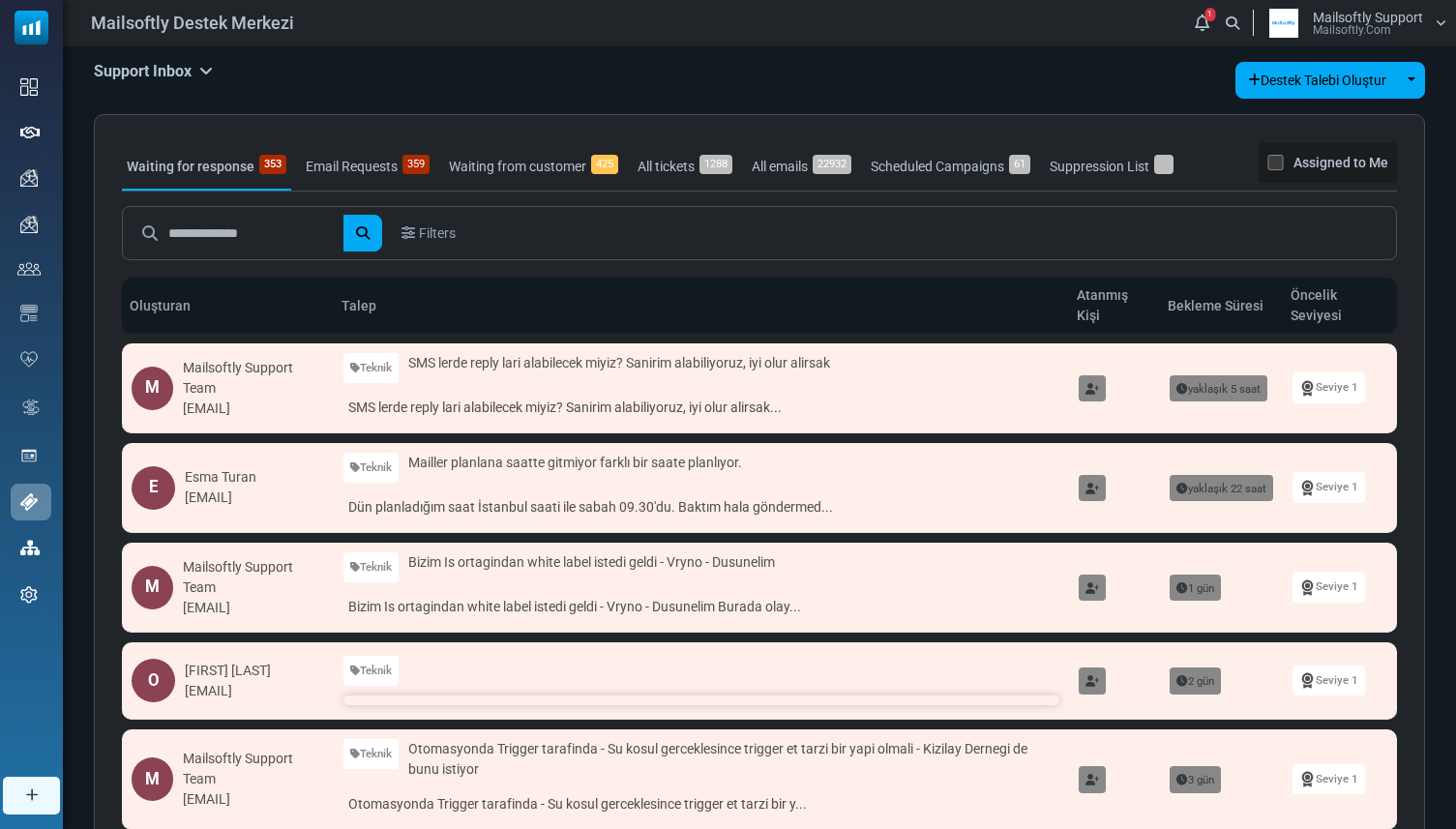 click at bounding box center (701, 700) 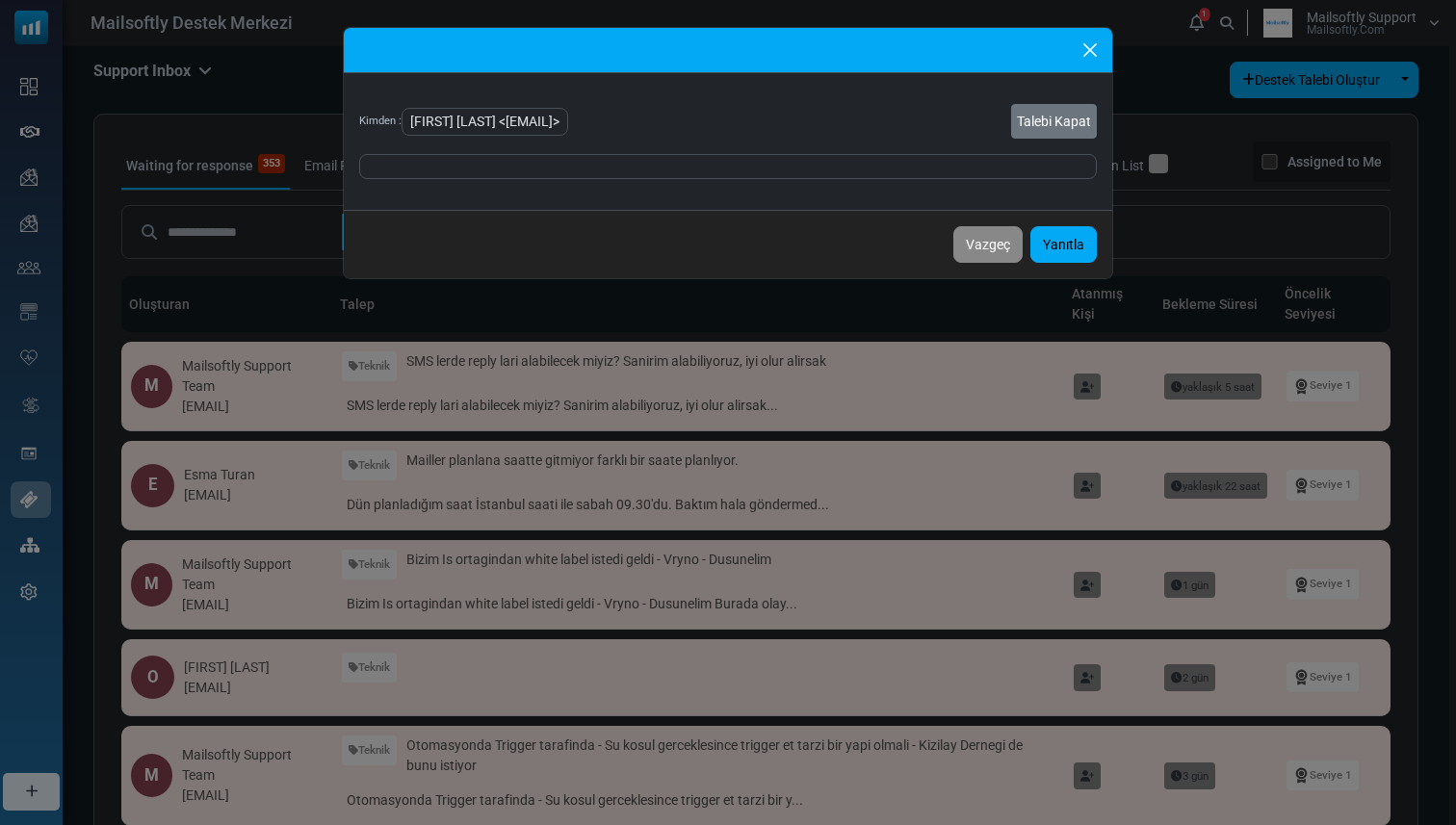 click on "Kimden  :
Osama Hassani <aa78426@gmail.com>
Talebi Kapat
Vazgeç
Yanıtla" at bounding box center [728, 412] 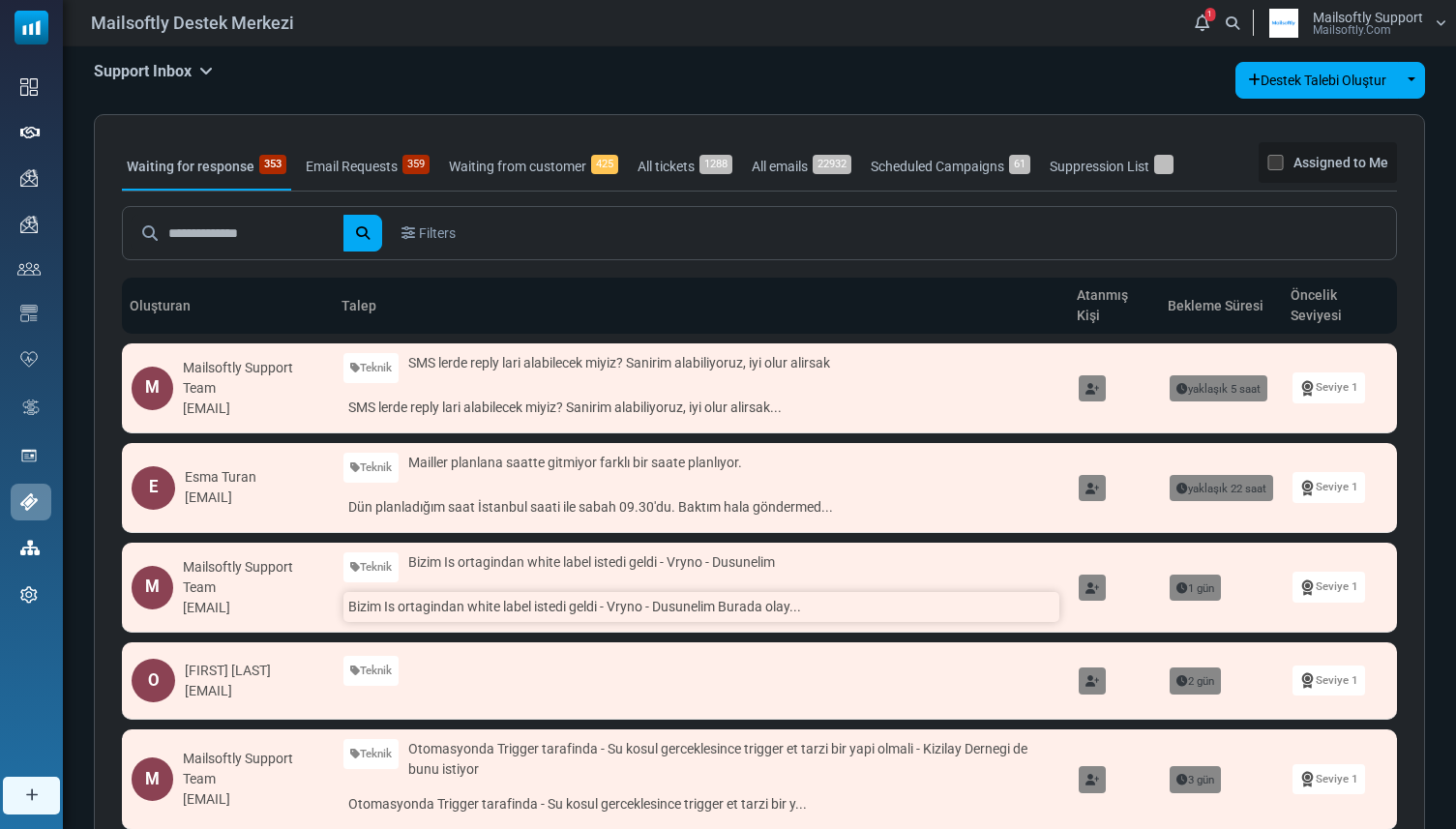 click on "Bizim Is ortagindan white label istedi geldi - Vryno - Dusunelim
Burada olay..." at bounding box center (701, 607) 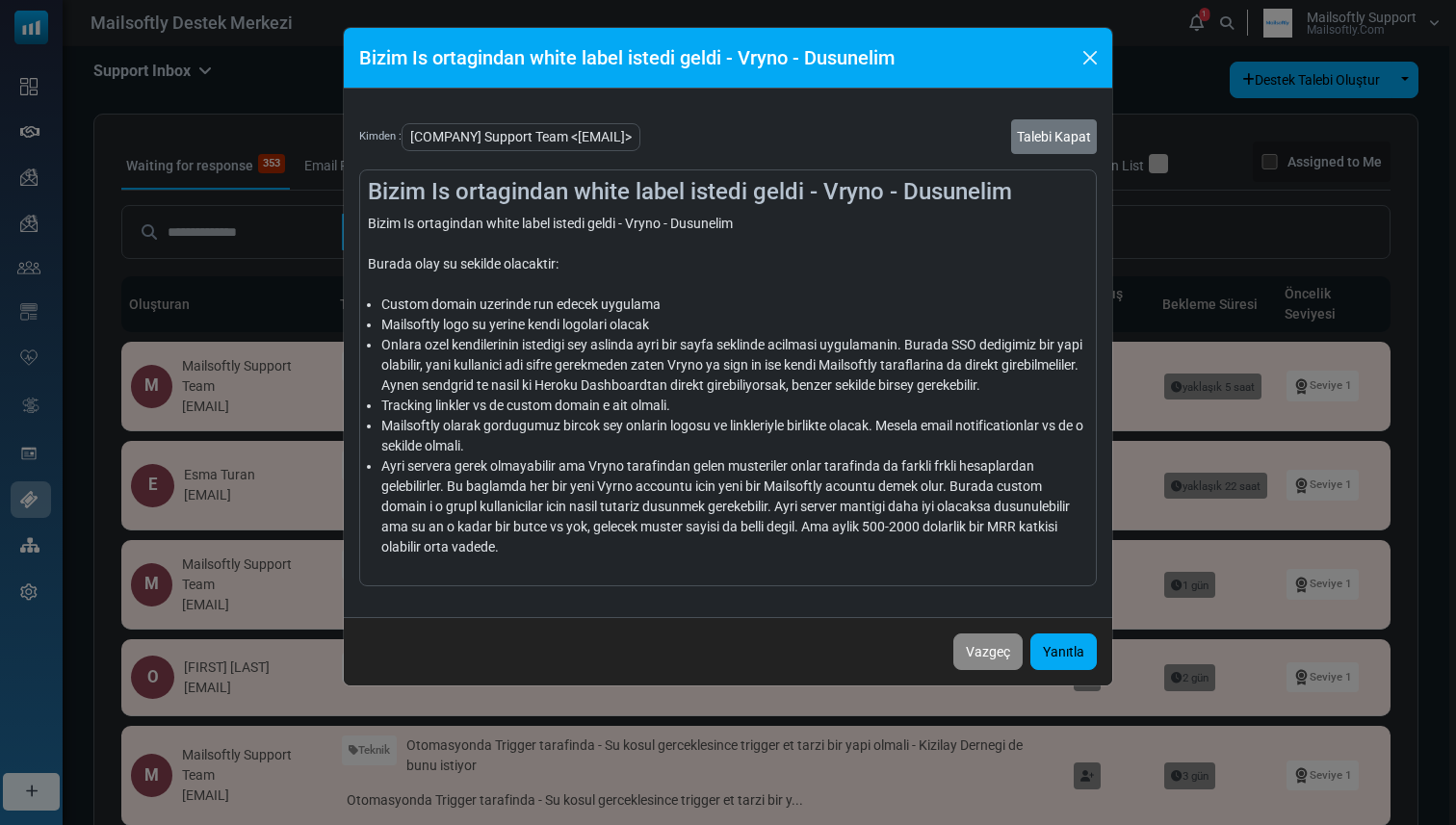 click on "Bizim Is ortagindan white label istedi geldi - Vryno - Dusunelim
Kimden  :
Mailsoftly Support Team <alkan@mailsoftly.com>
Talebi Kapat
Bizim Is ortagindan white label istedi geldi - Vryno - Dusunelim
Bizim Is ortagindan white label istedi geldi - Vryno - Dusunelim Burada olay su sekilde olacaktir:
Custom domain uzerinde run edecek uygulama
Mailsoftly logo su yerine kendi logolari olacak
Onlara ozel kendilerinin istedigi sey aslinda ayri bir sayfa seklinde acilmasi uygulamanin. Burada SSO dedigimiz bir yapi olabilir, yani kullanici adi sifre gerekmeden zaten Vryno ya sign in ise kendi Mailsoftly taraflarina da direkt girebilmeliler. Aynen sendgrid te nasil ki Heroku Dashboardtan direkt girebiliyorsak, benzer sekilde birsey gerekebilir.
Tracking linkler vs de custom domain e ait olmali.
Vazgeç" at bounding box center (728, 412) 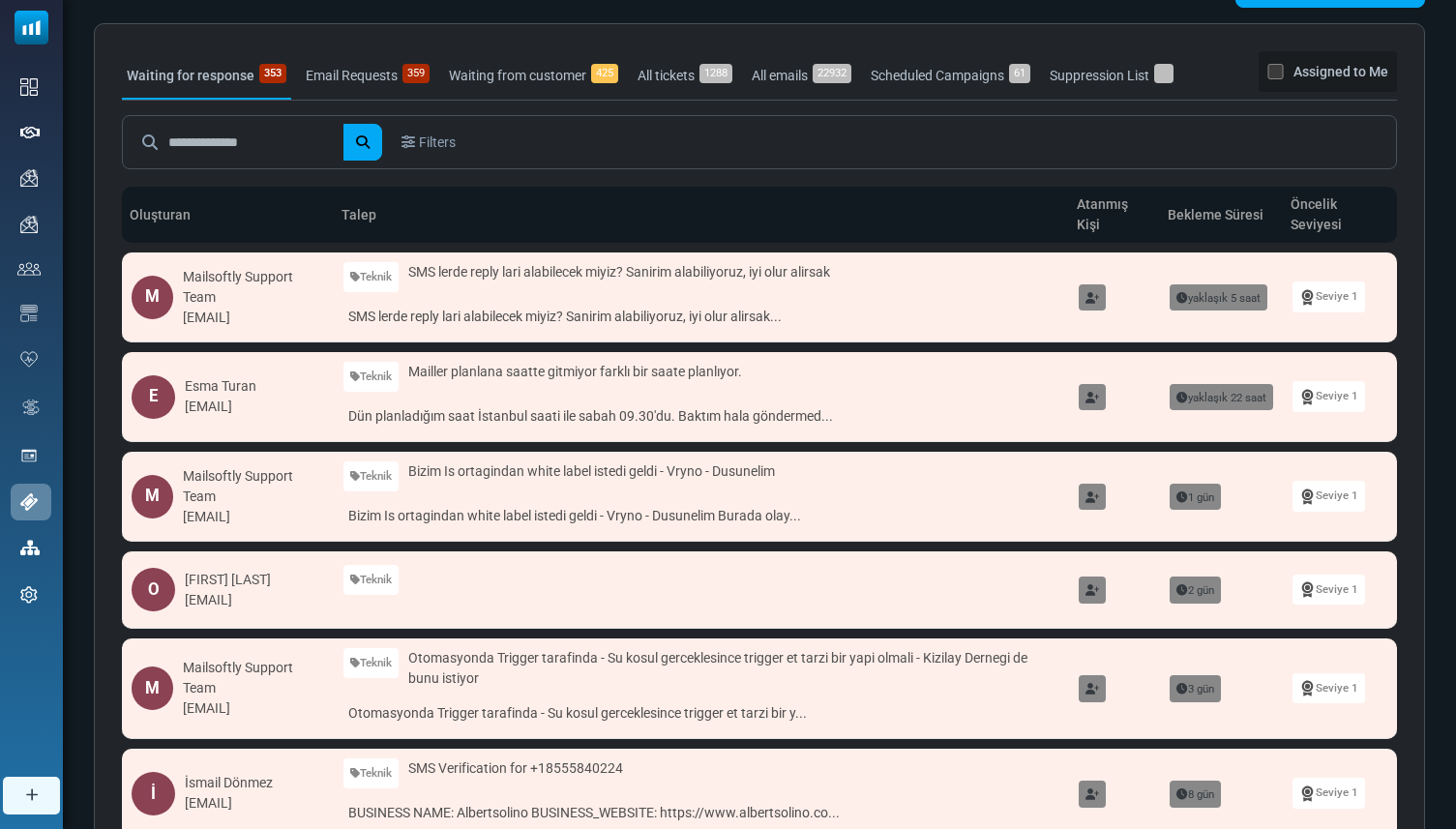 scroll, scrollTop: 0, scrollLeft: 0, axis: both 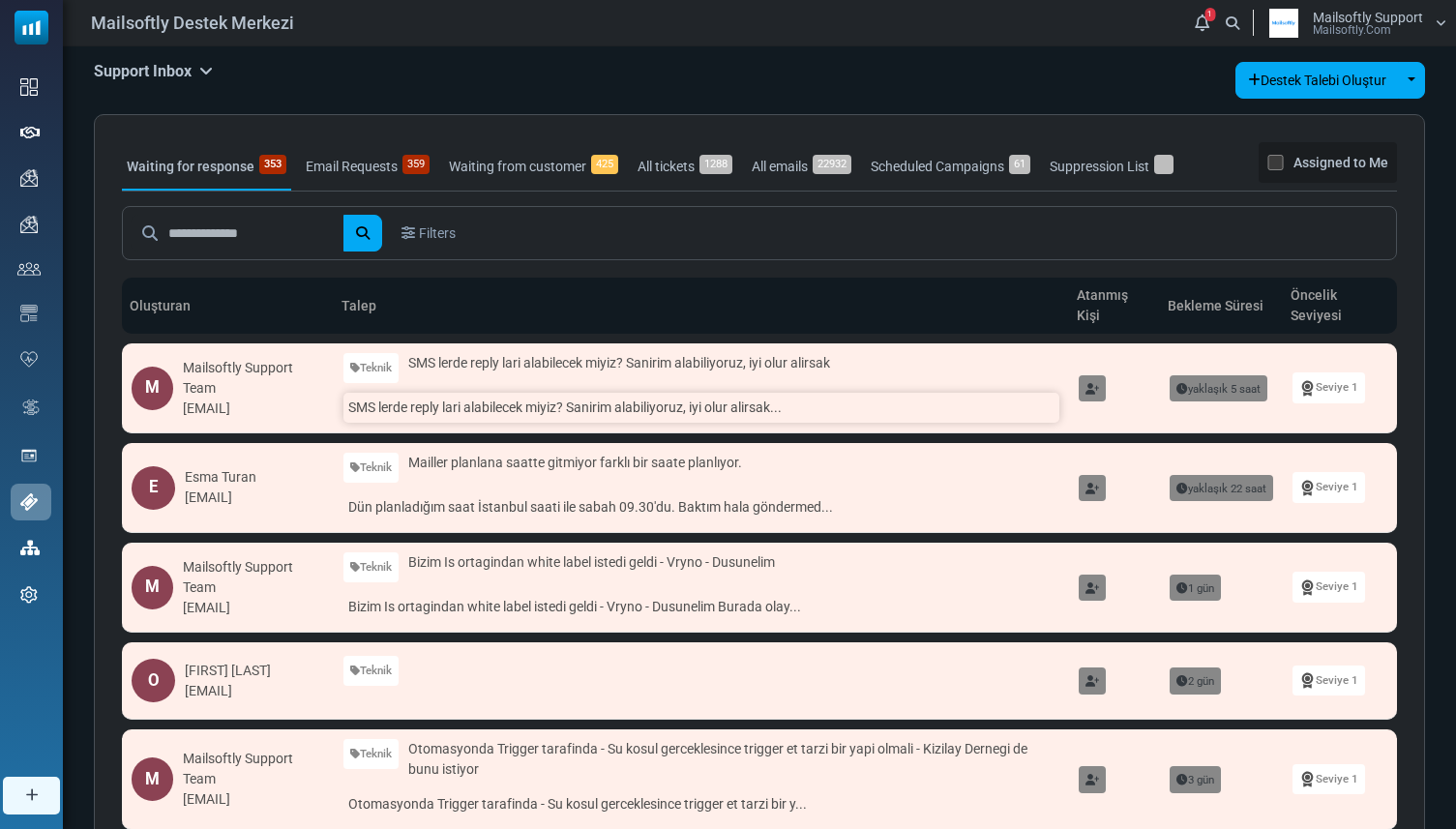 click on "SMS lerde reply lari alabilecek miyiz? Sanirim alabiliyoruz, iyi olur alirsak..." at bounding box center [701, 407] 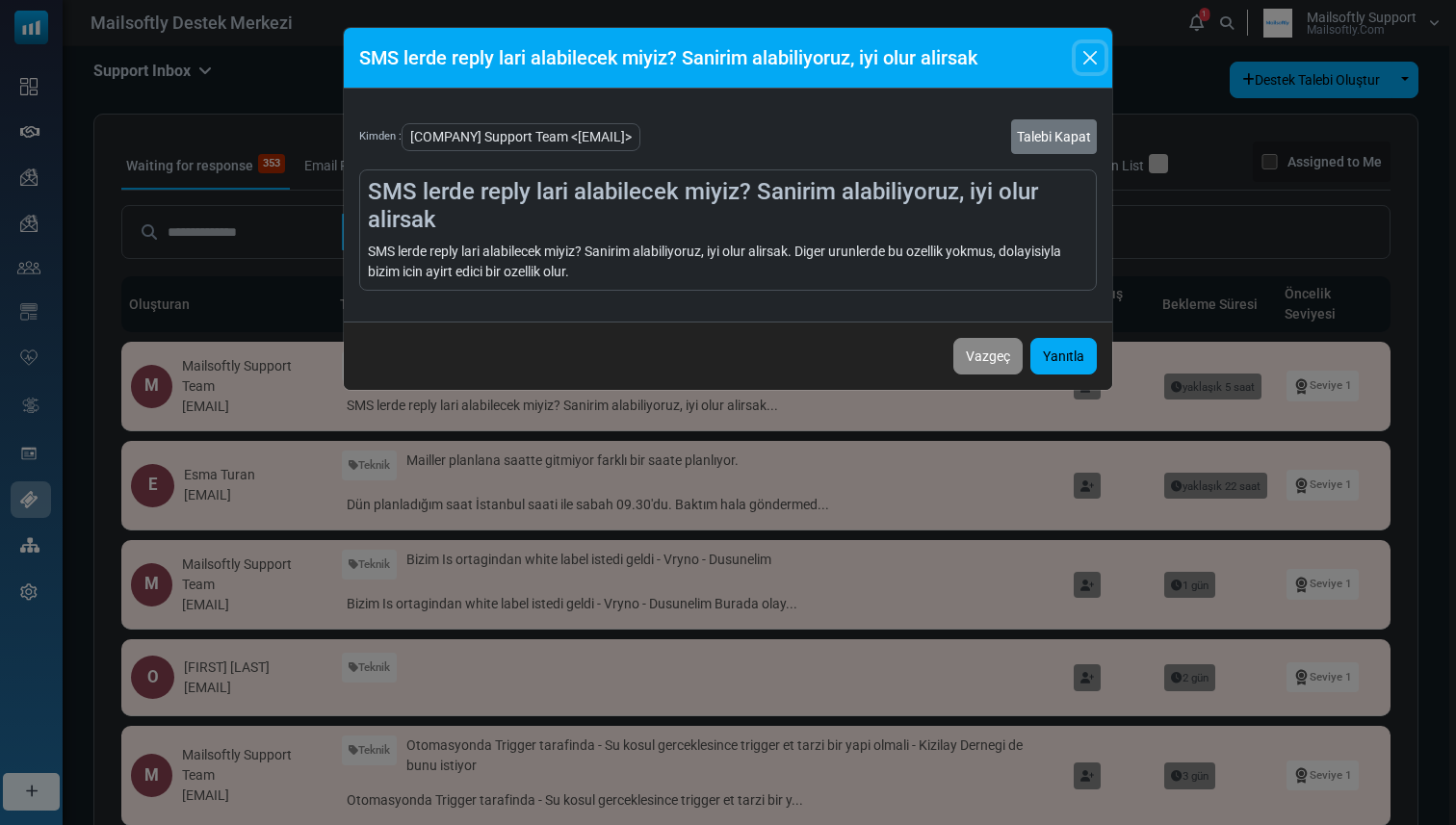 click at bounding box center (1090, 58) 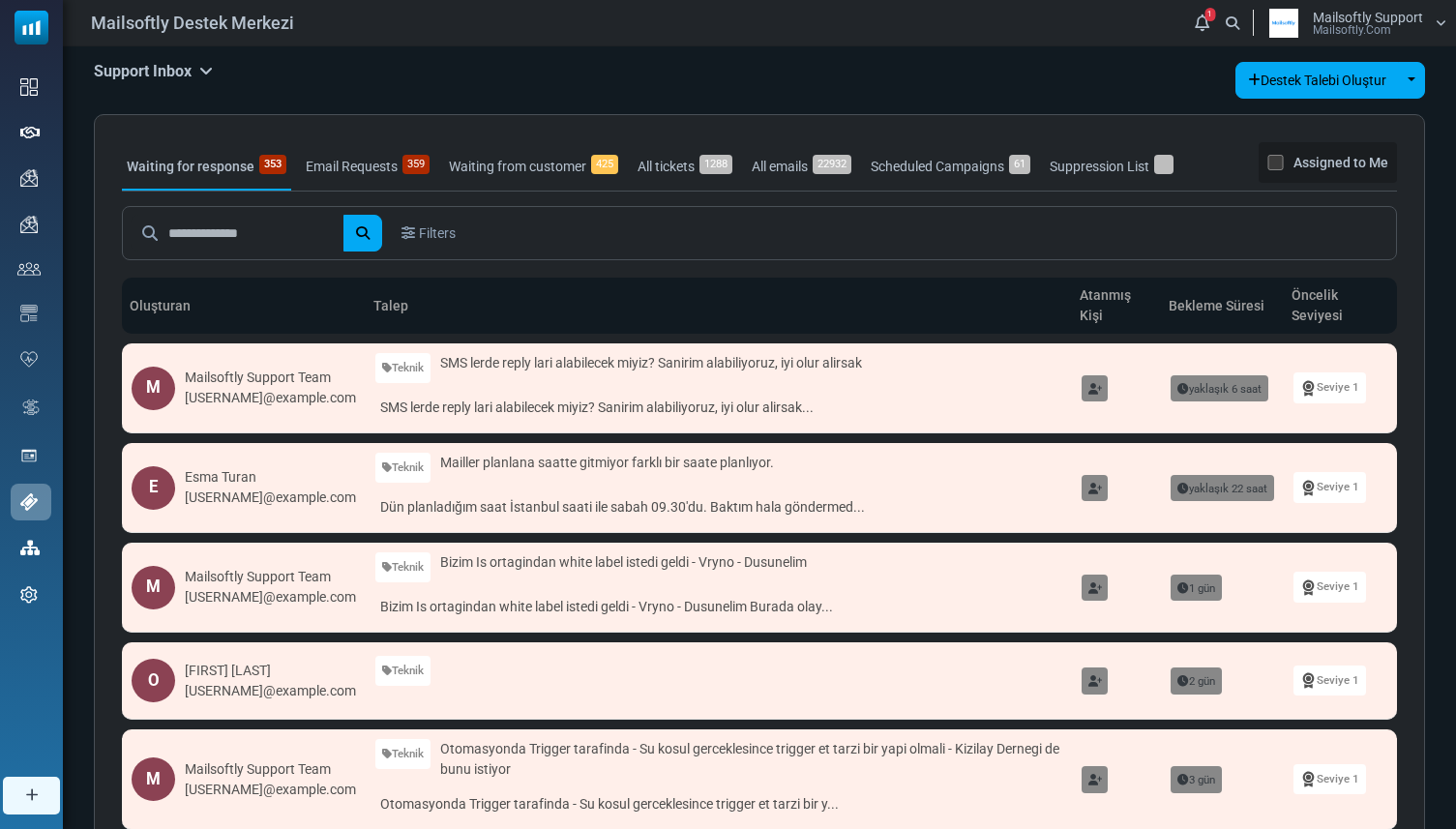 scroll, scrollTop: 0, scrollLeft: 0, axis: both 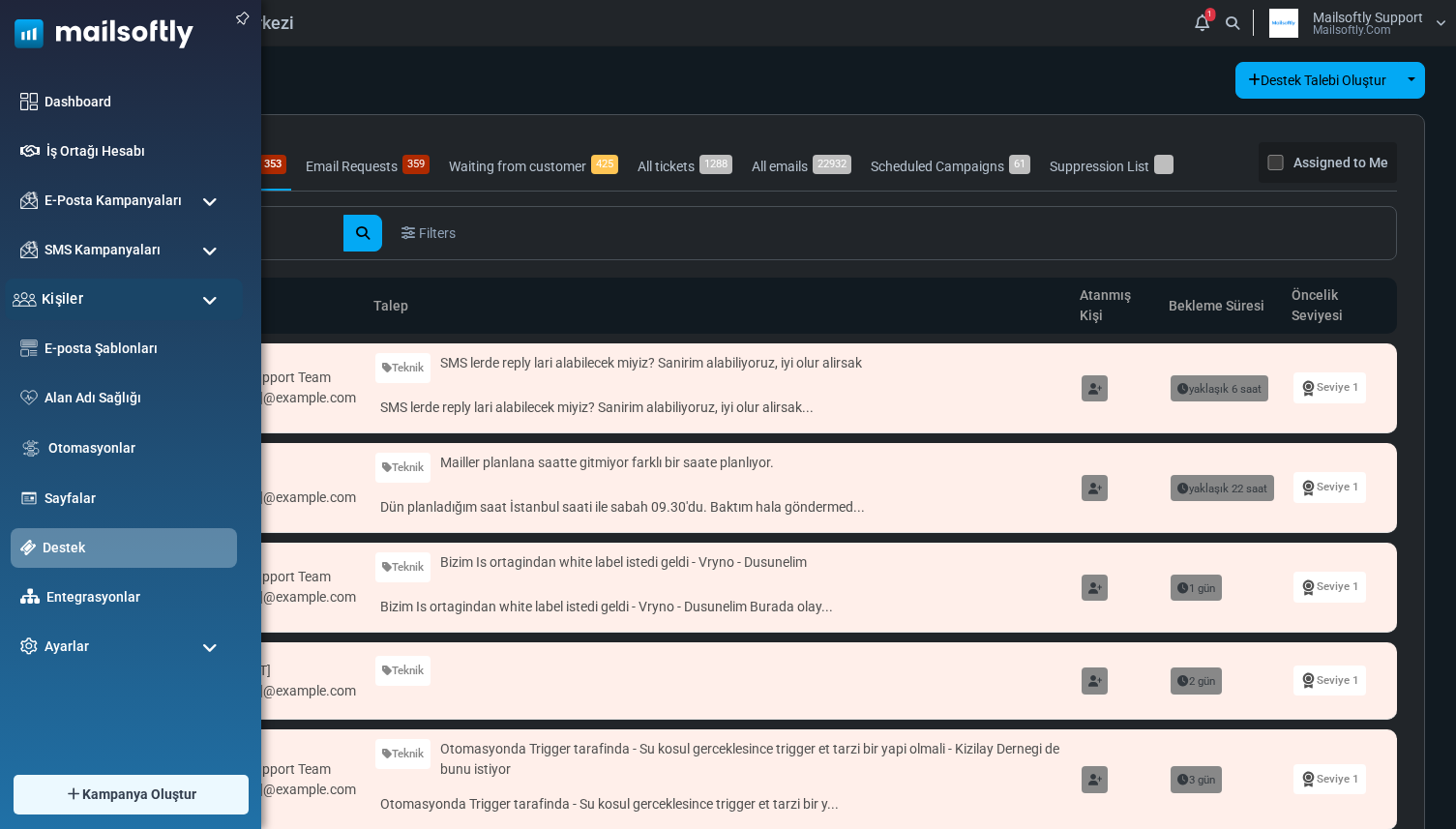 click on "Kişiler" at bounding box center (62, 299) 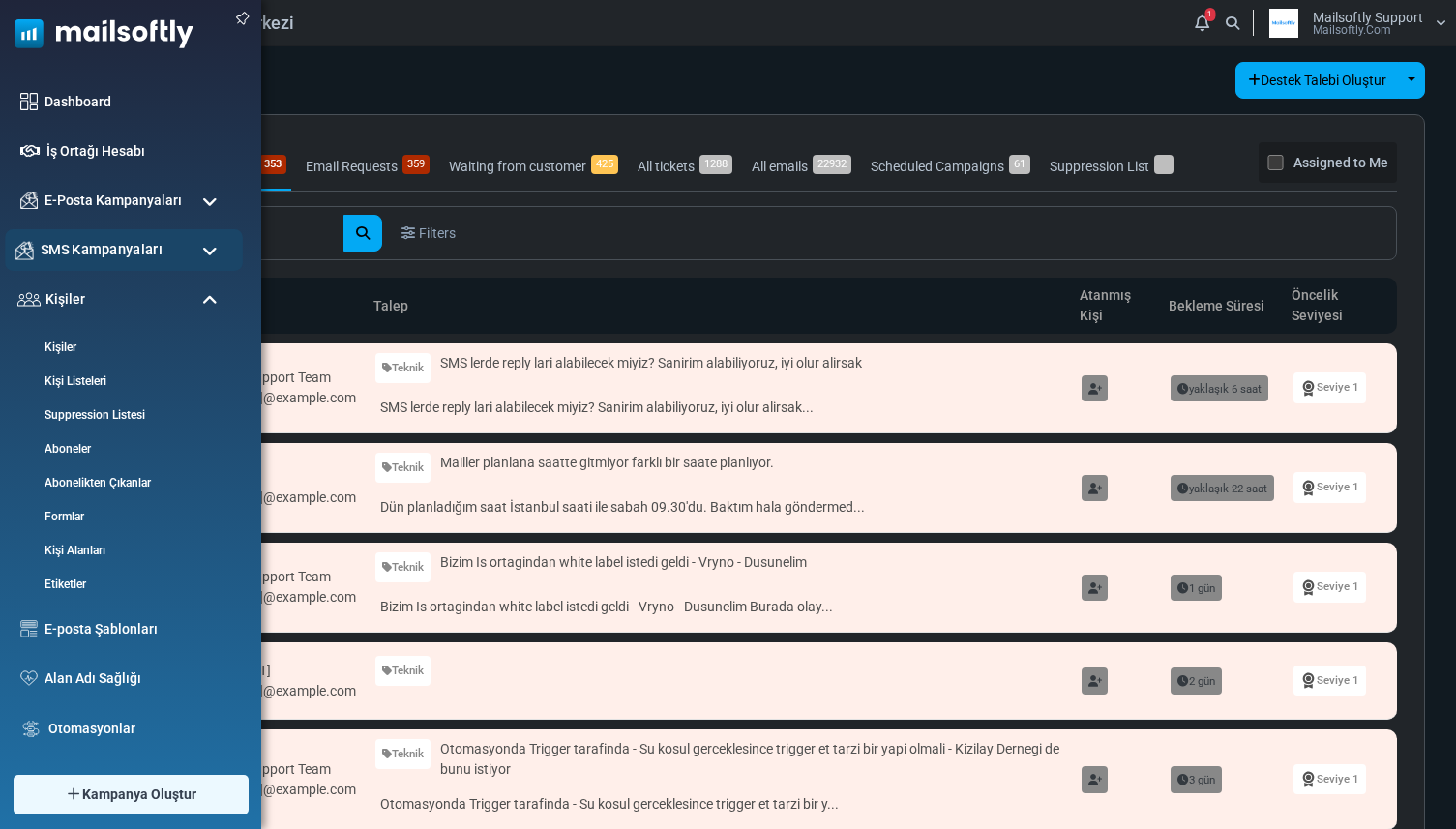 click on "SMS Kampanyaları" at bounding box center (102, 250) 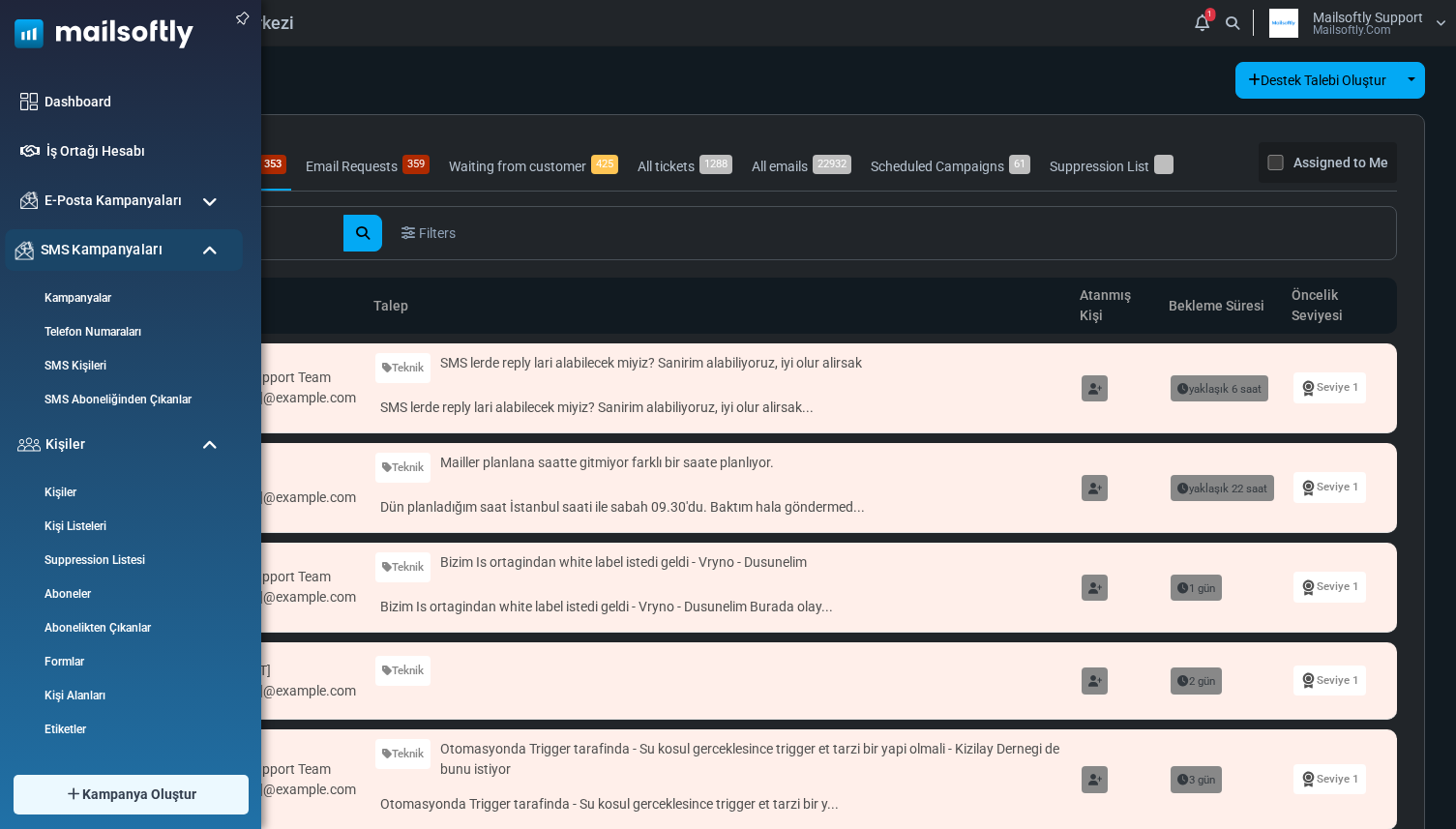 click on "SMS Kampanyaları" at bounding box center (102, 250) 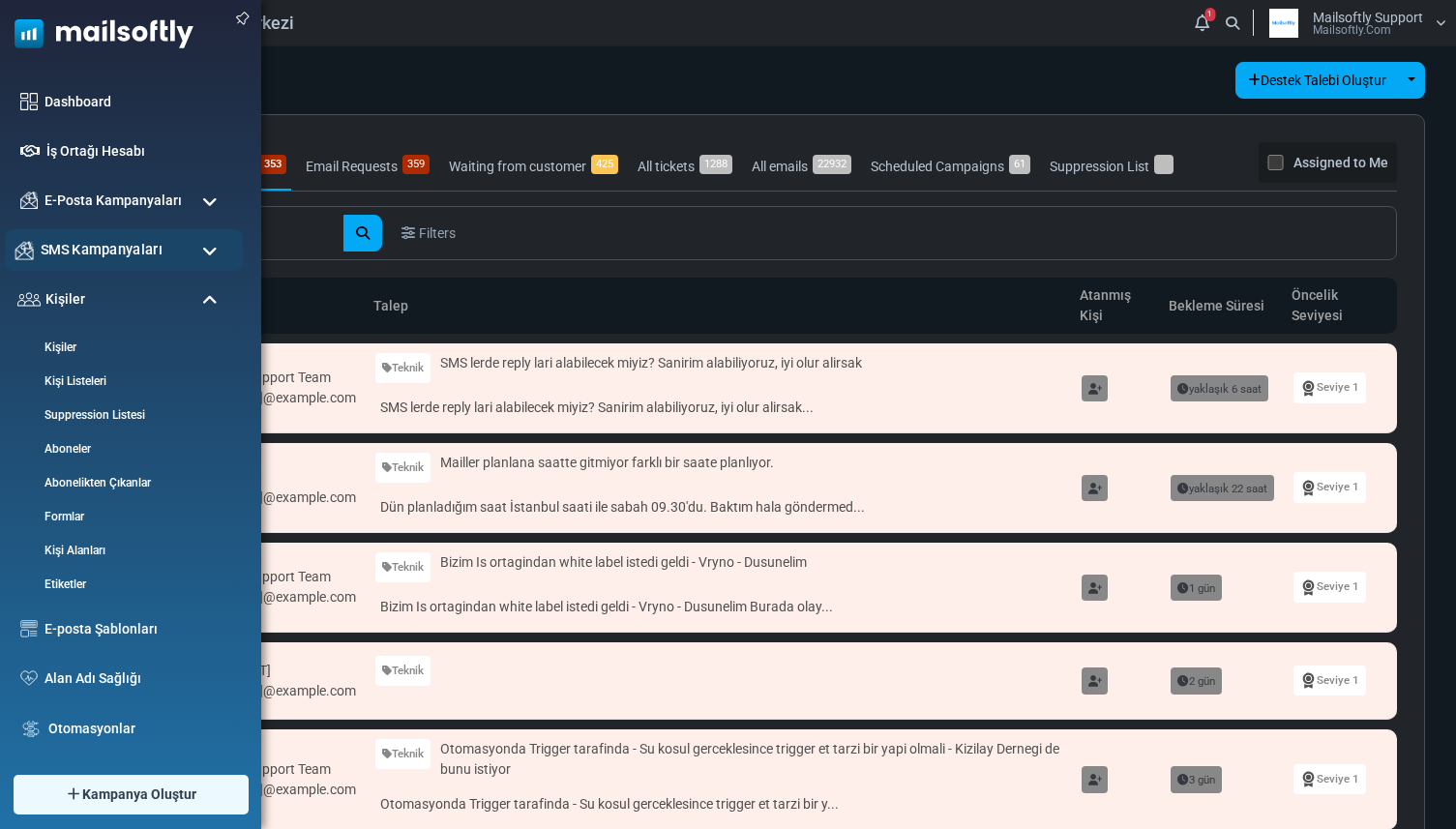 click on "SMS Kampanyaları" at bounding box center (102, 250) 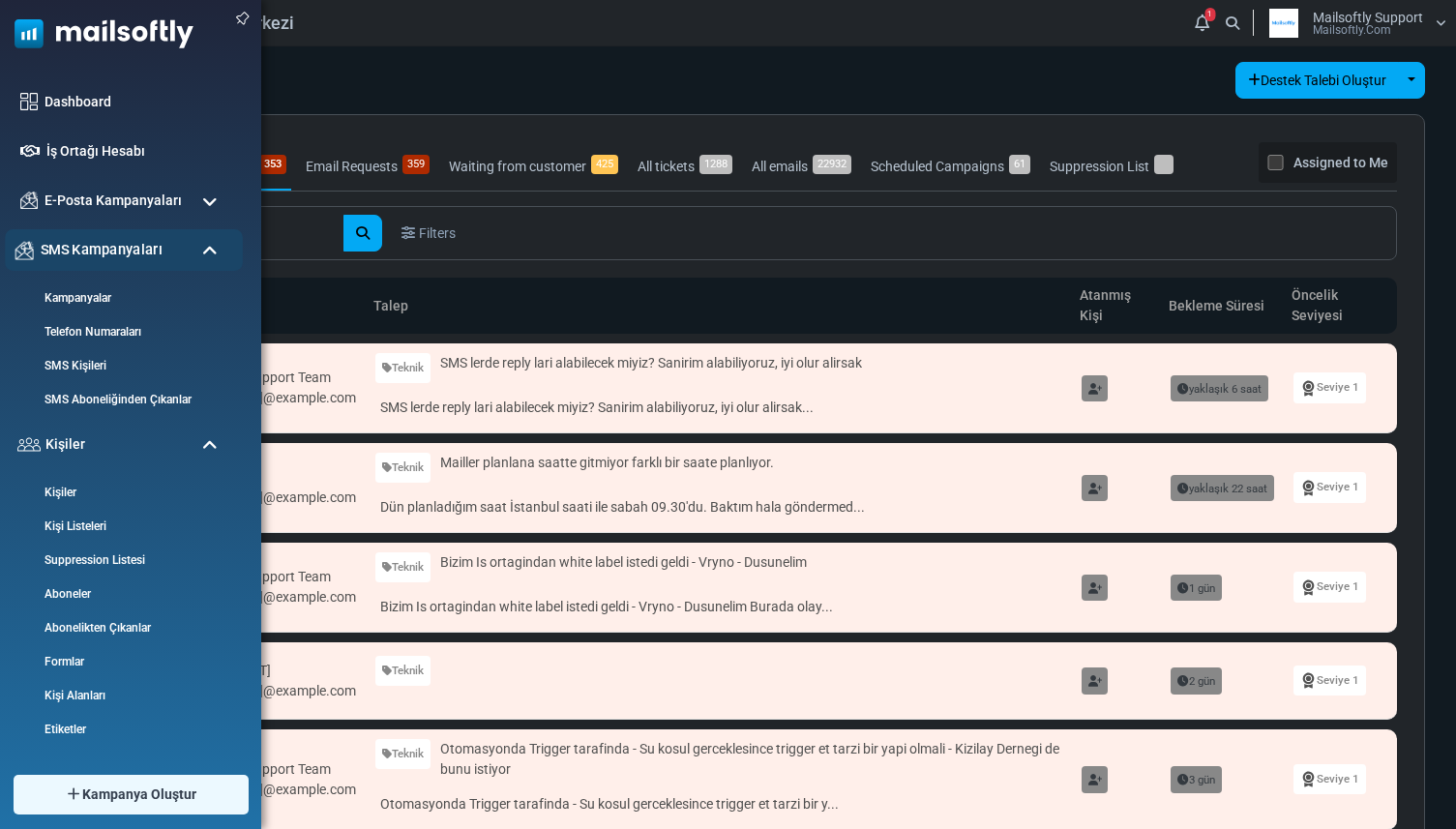 click on "SMS Kampanyaları" at bounding box center [102, 250] 